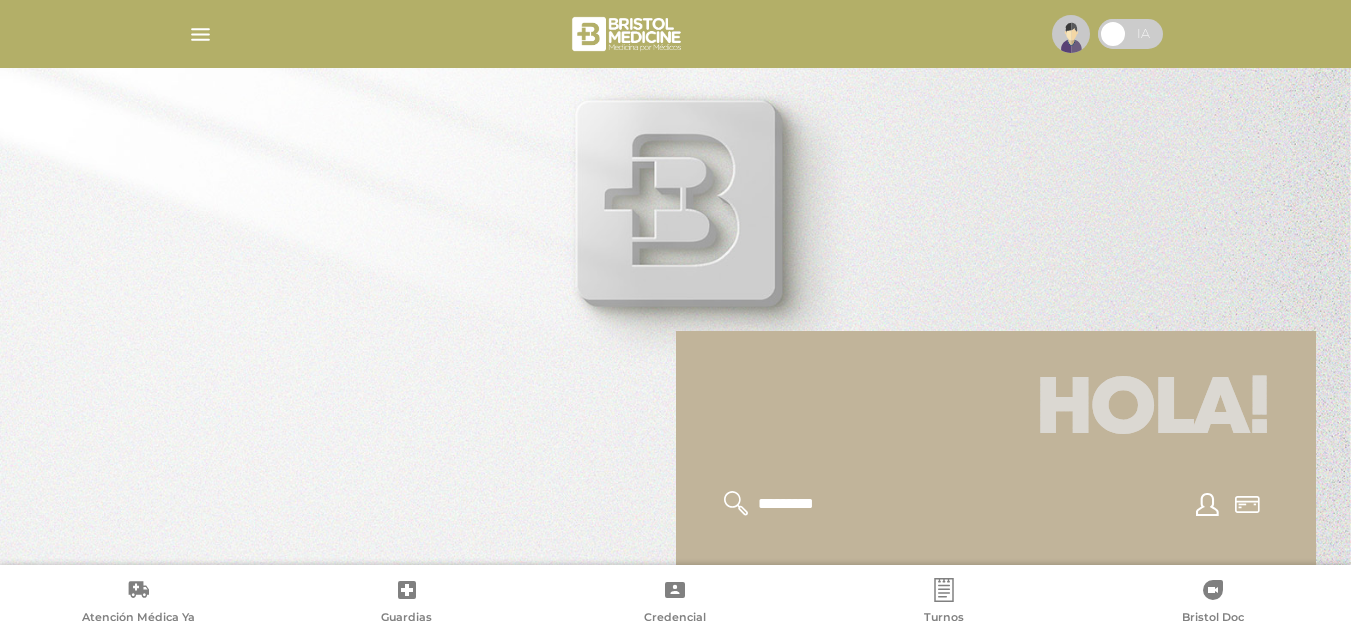 scroll, scrollTop: 0, scrollLeft: 0, axis: both 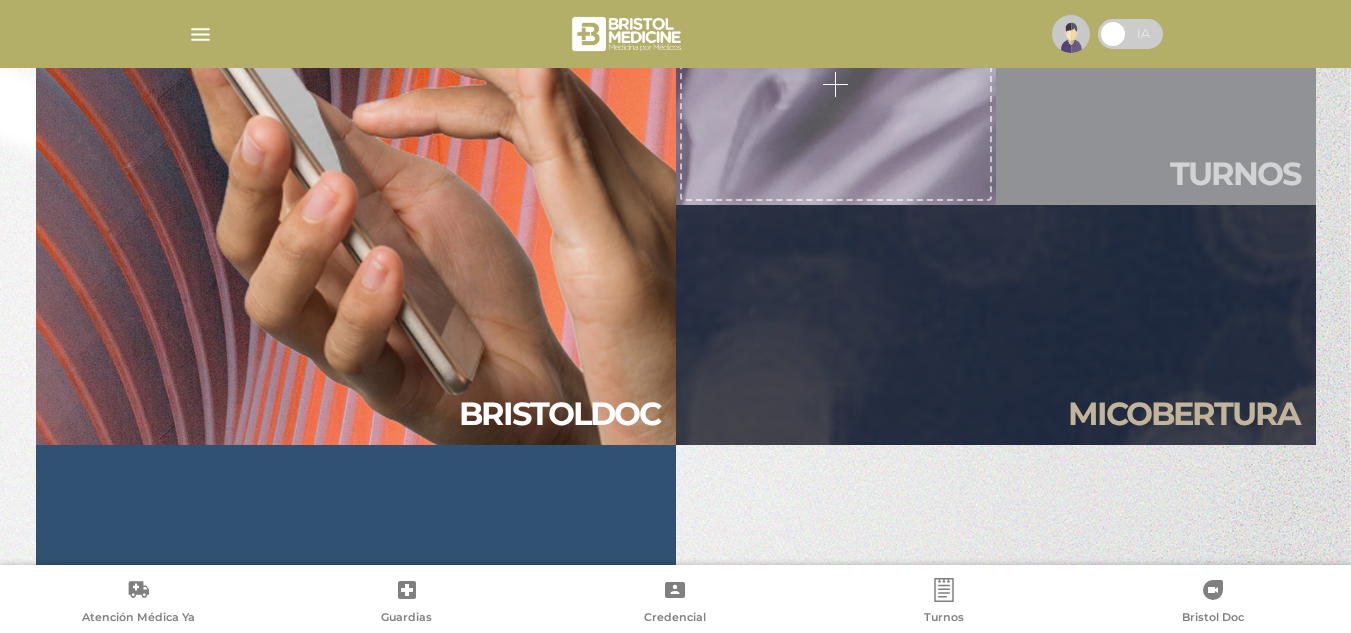 click on "Tur nos" at bounding box center [1156, 85] 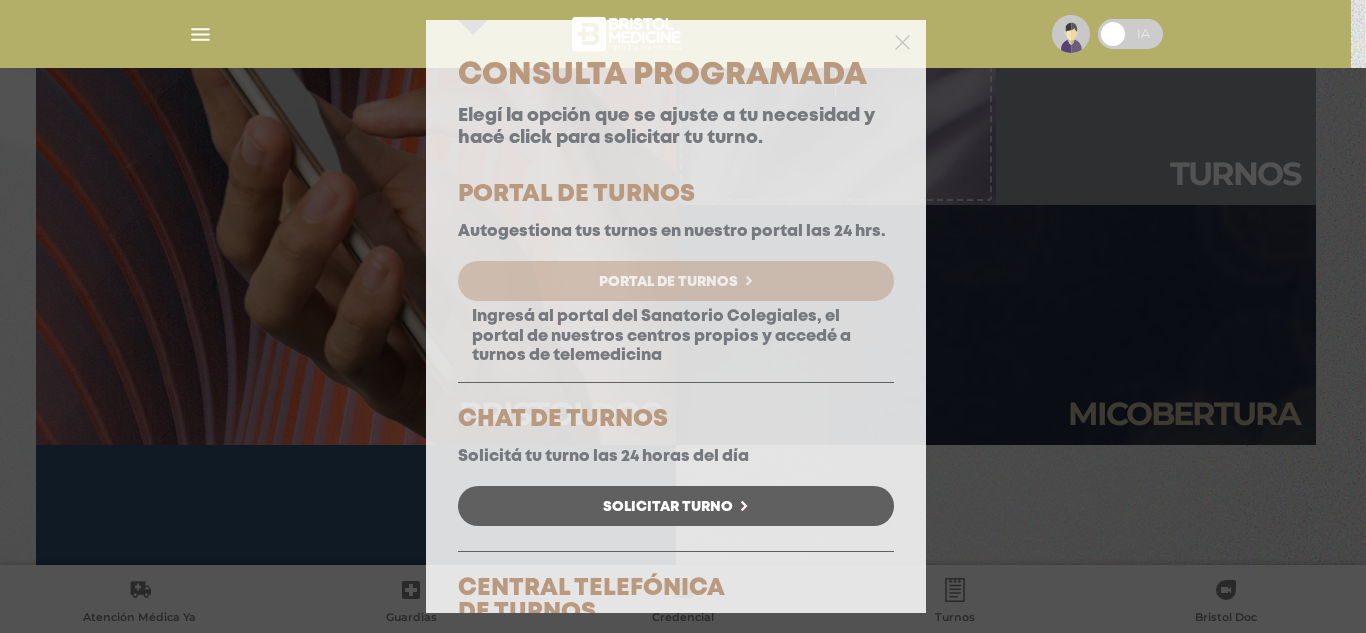click on "Portal de Turnos" at bounding box center (668, 282) 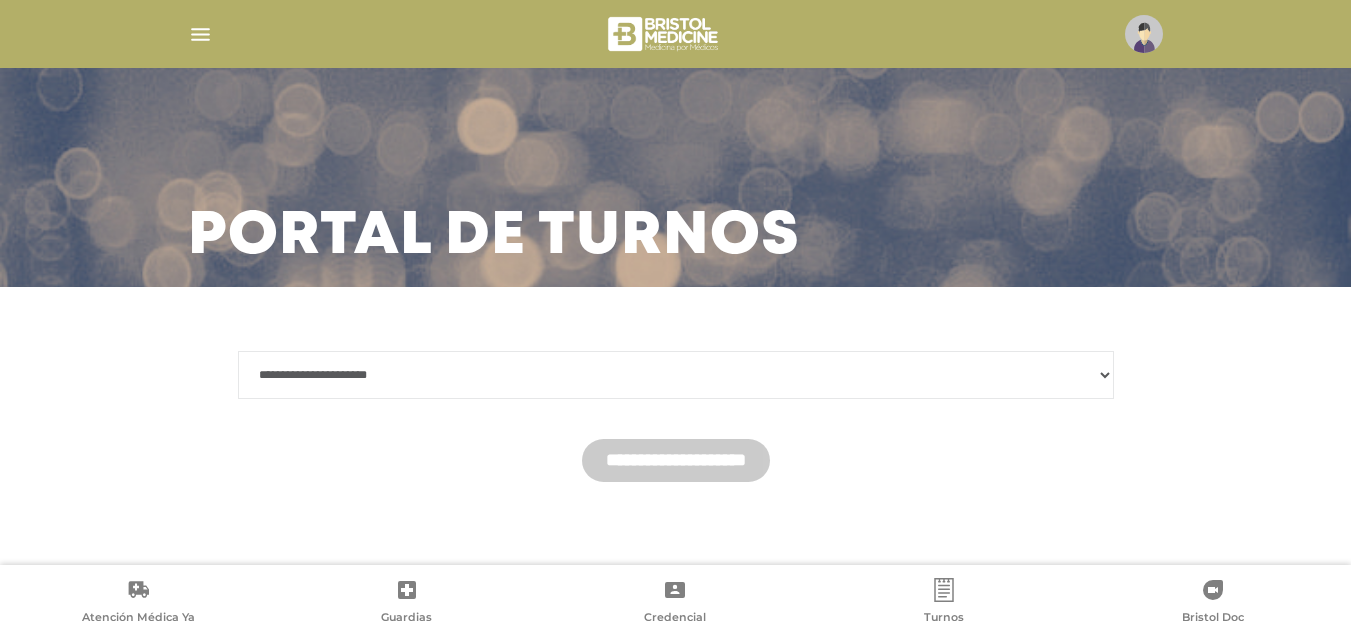 scroll, scrollTop: 26, scrollLeft: 0, axis: vertical 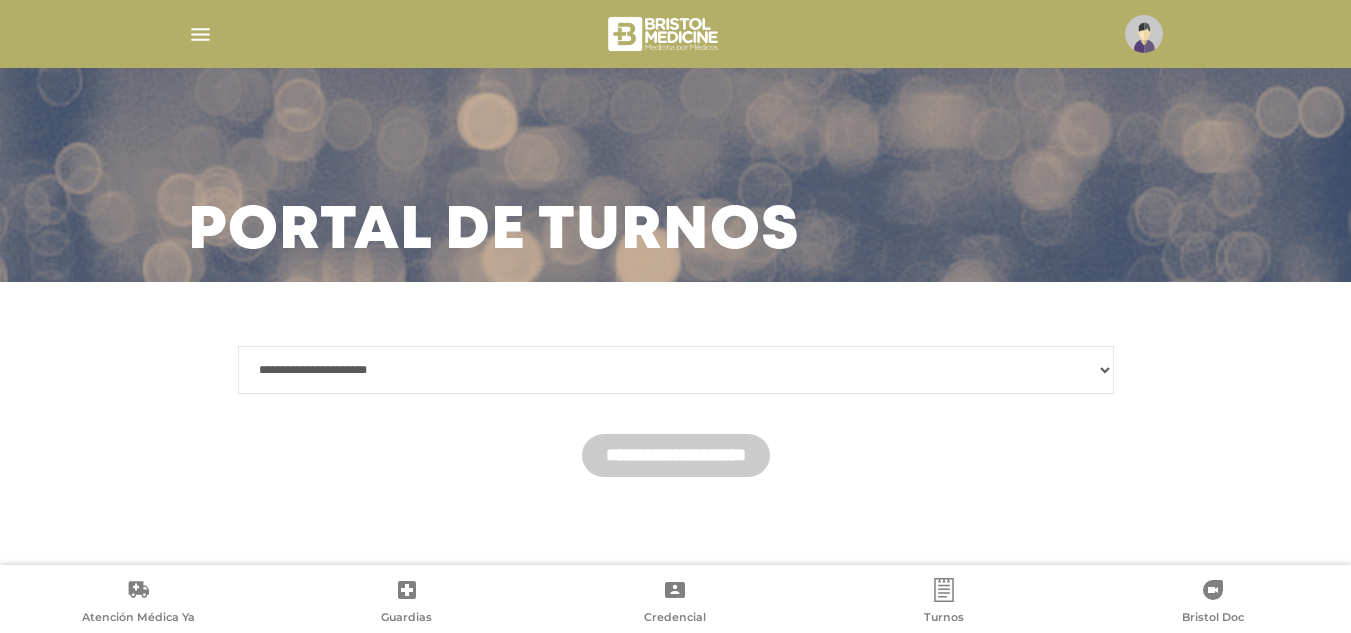 click on "**********" at bounding box center (676, 370) 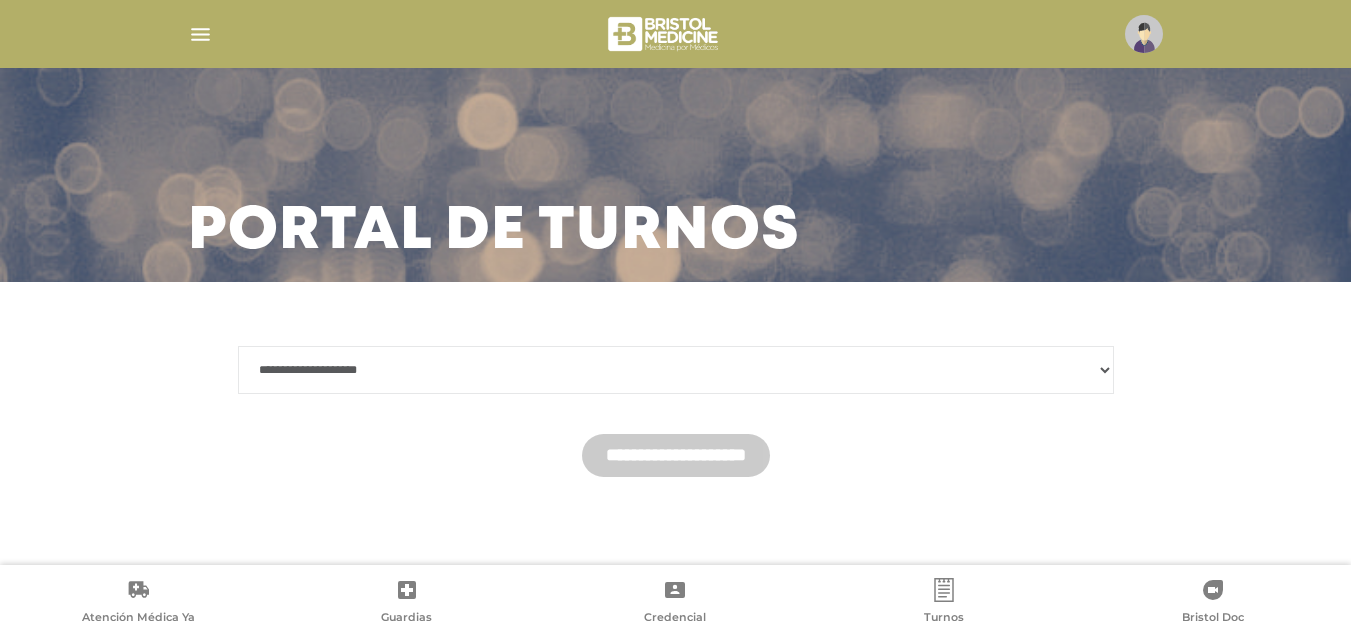 click on "**********" at bounding box center [676, 370] 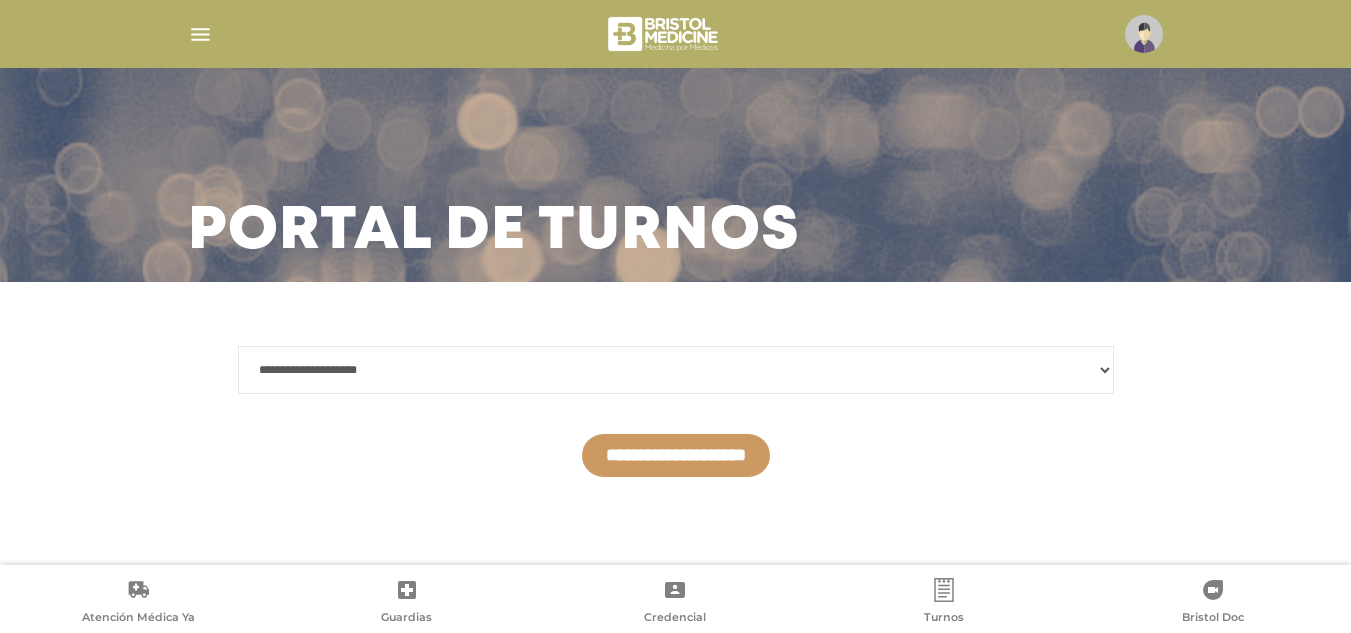 click on "**********" at bounding box center (676, 455) 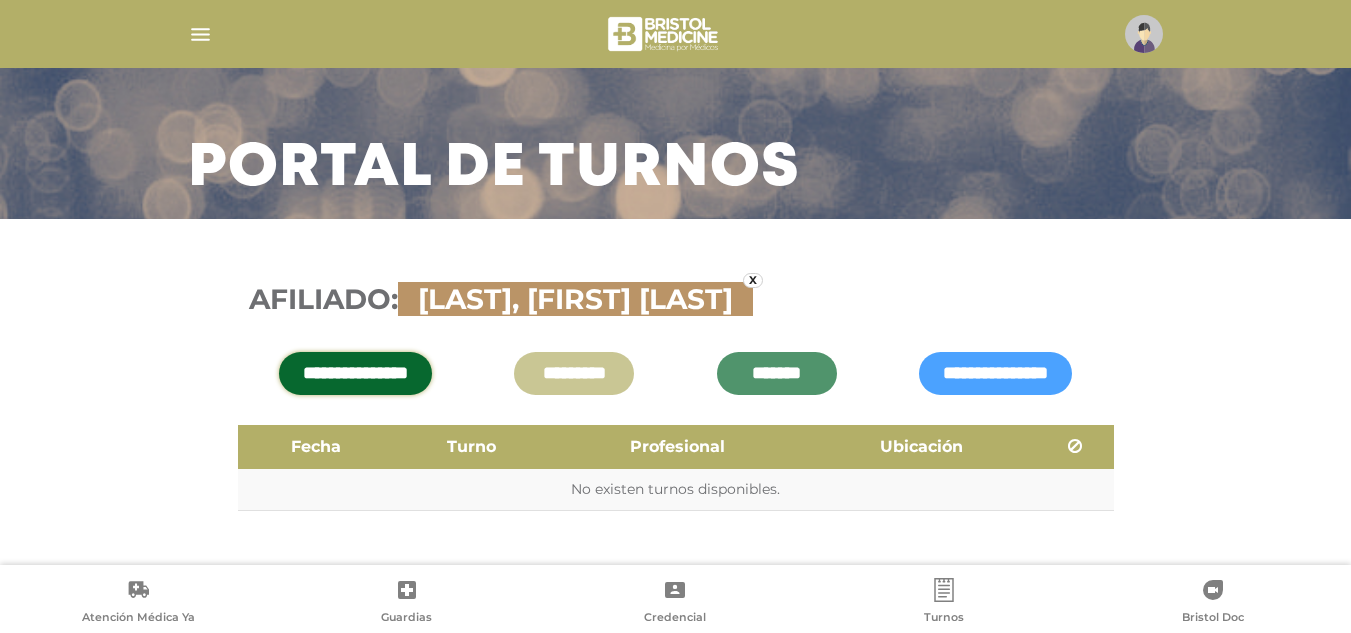 scroll, scrollTop: 123, scrollLeft: 0, axis: vertical 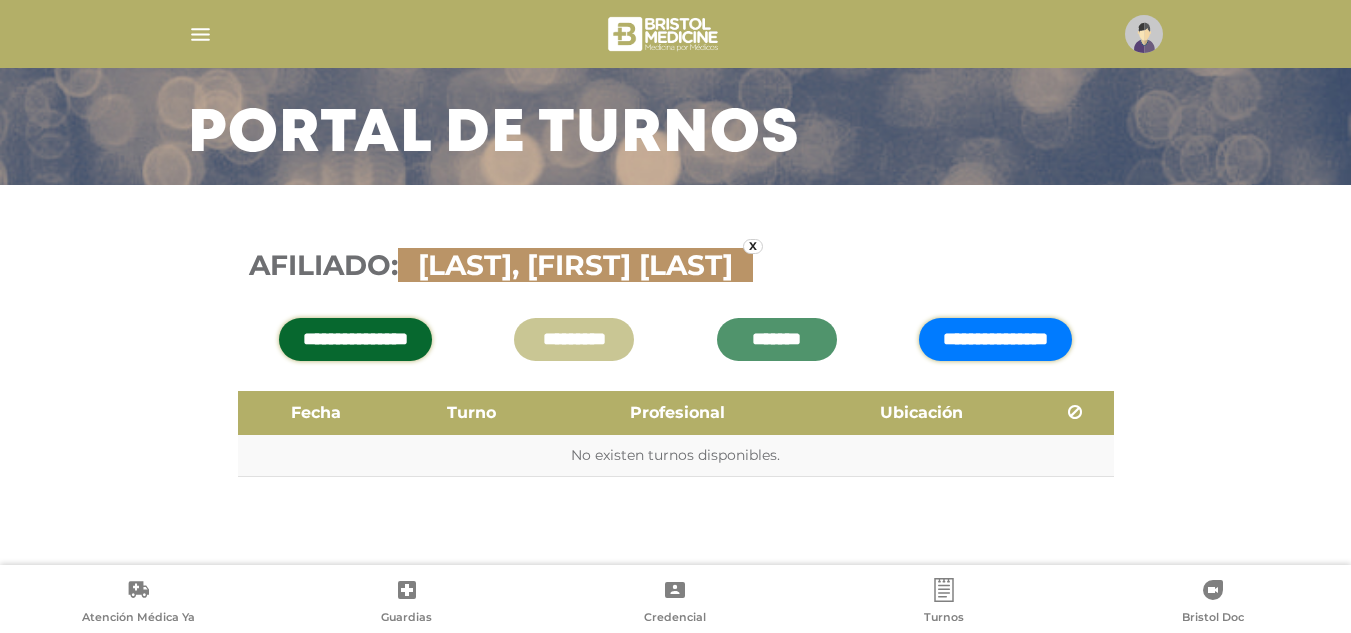 click on "**********" at bounding box center (995, 339) 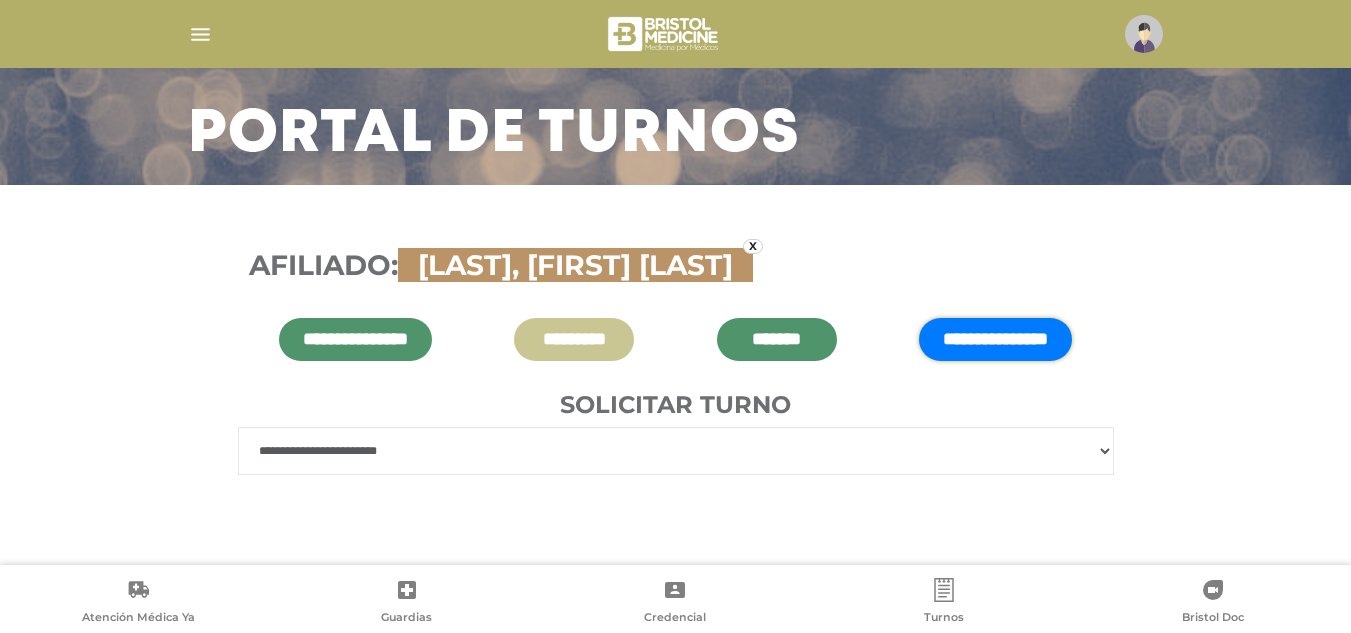 click on "**********" at bounding box center [676, 451] 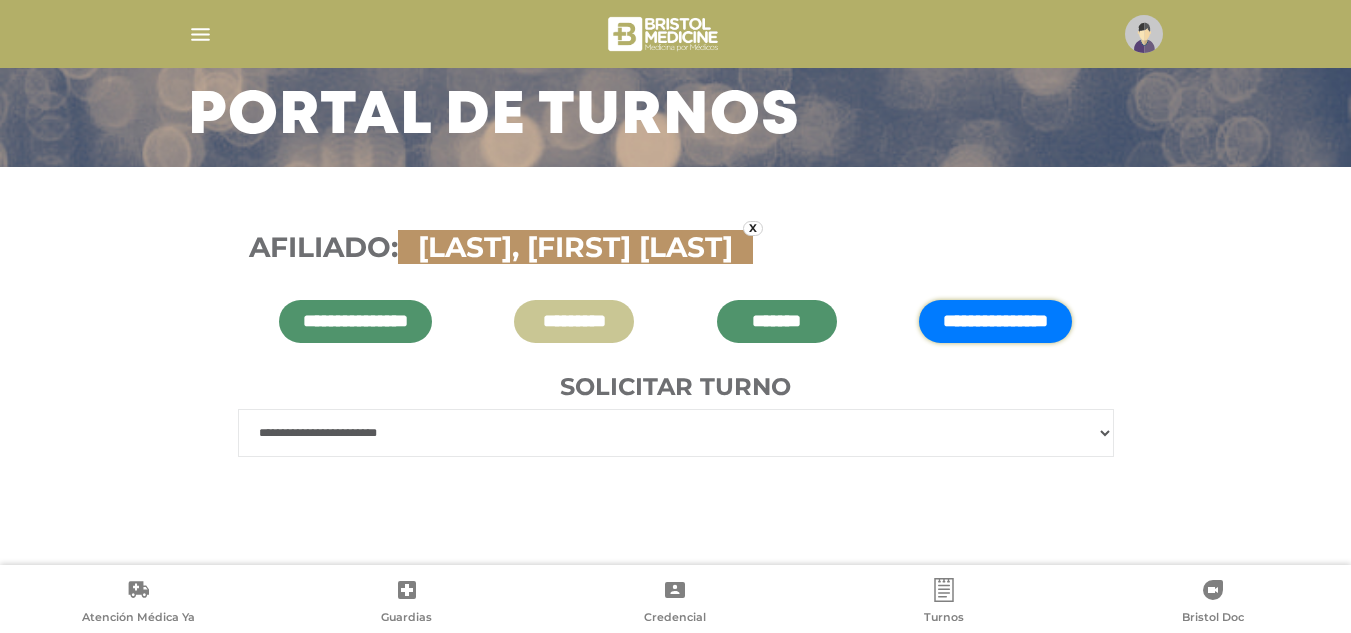 scroll, scrollTop: 145, scrollLeft: 0, axis: vertical 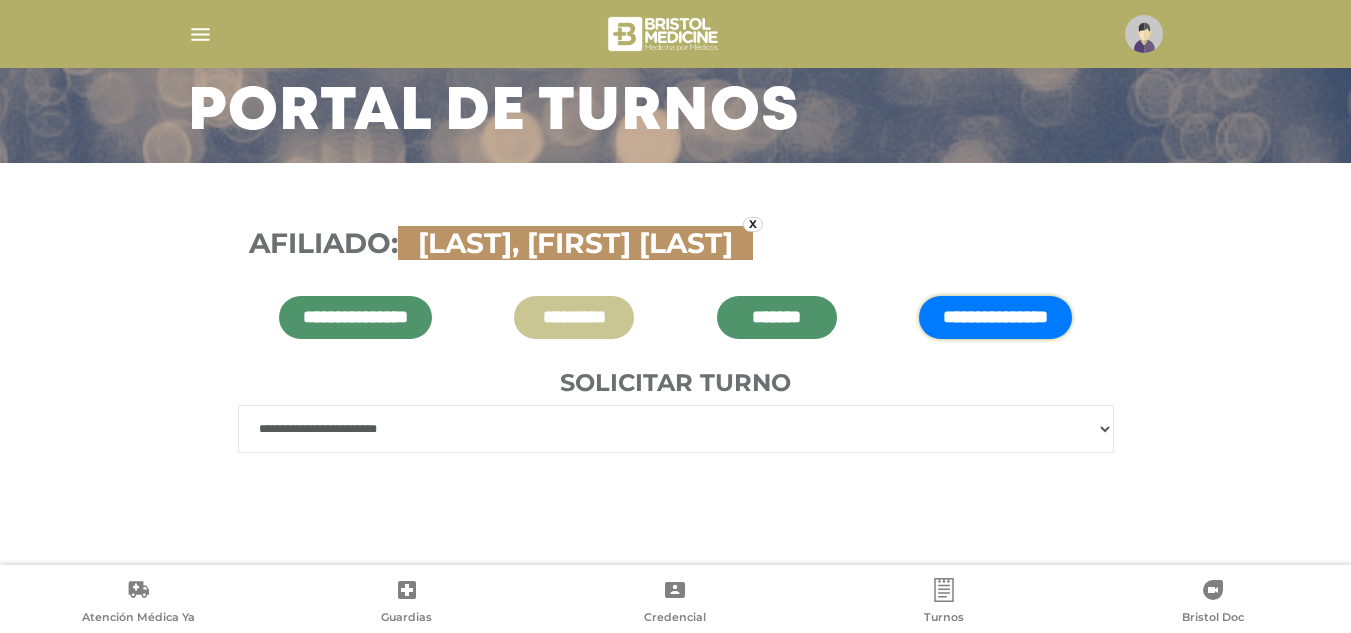 click on "**********" at bounding box center (676, 429) 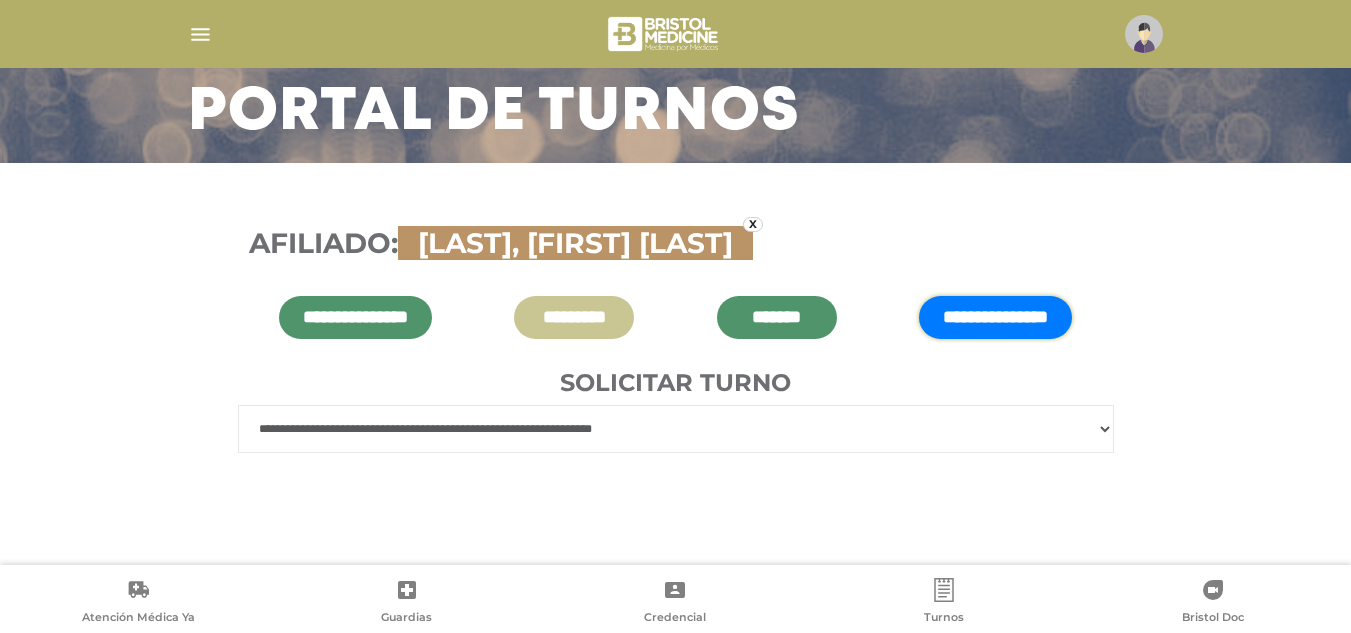 click on "**********" at bounding box center [676, 429] 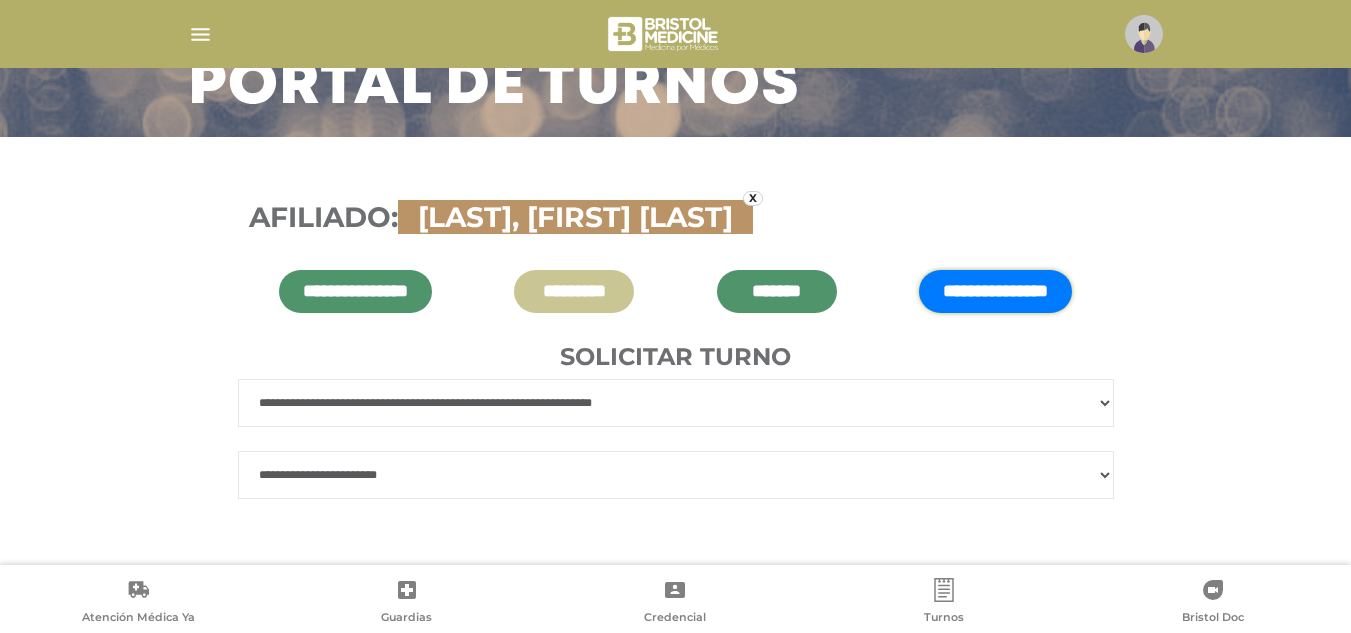 scroll, scrollTop: 193, scrollLeft: 0, axis: vertical 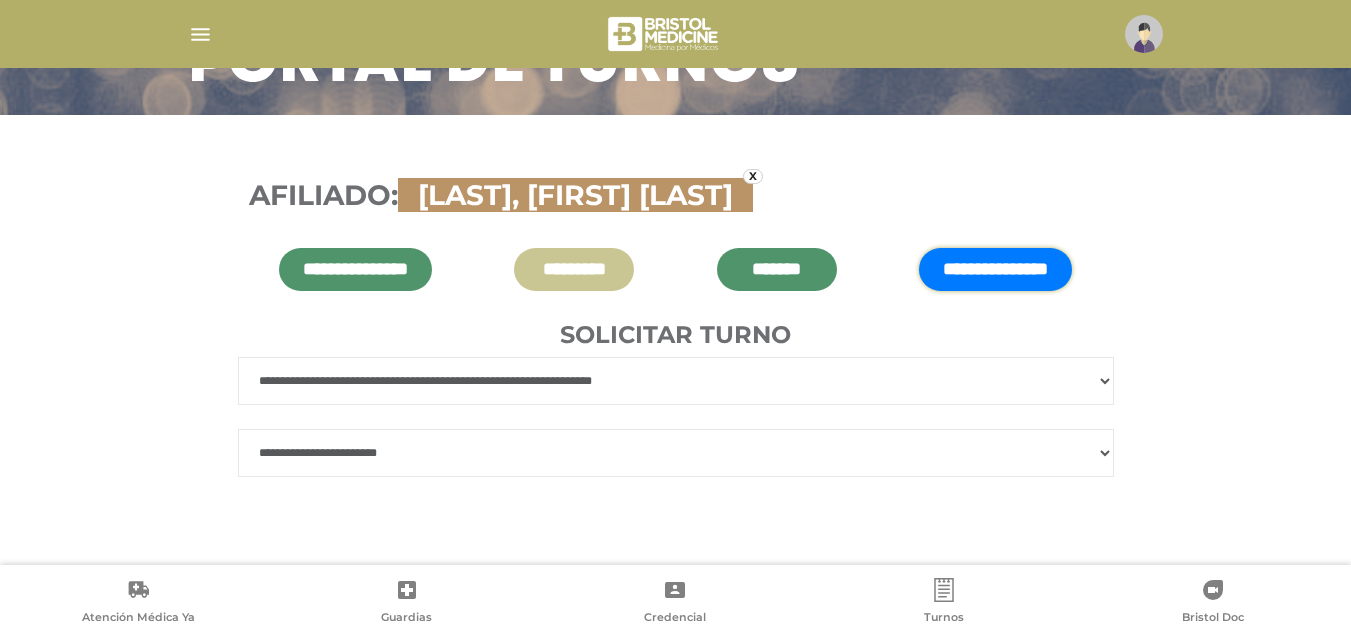 click on "**********" at bounding box center (676, 453) 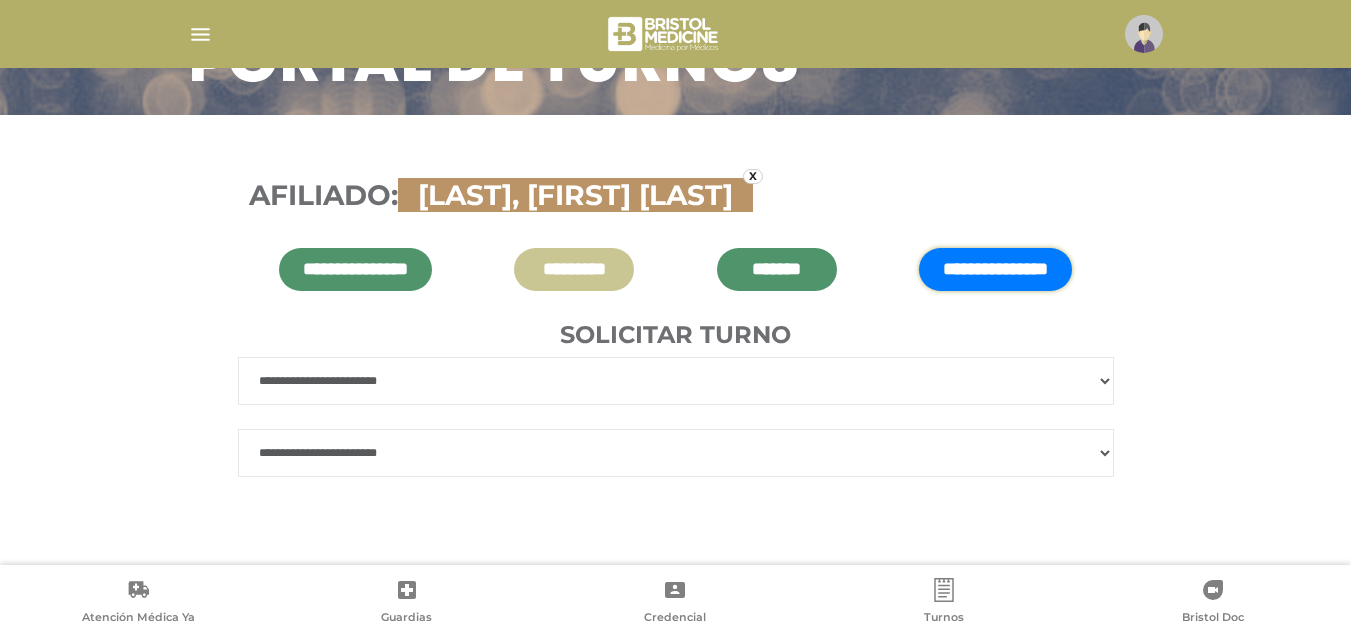 click on "**********" at bounding box center (676, 381) 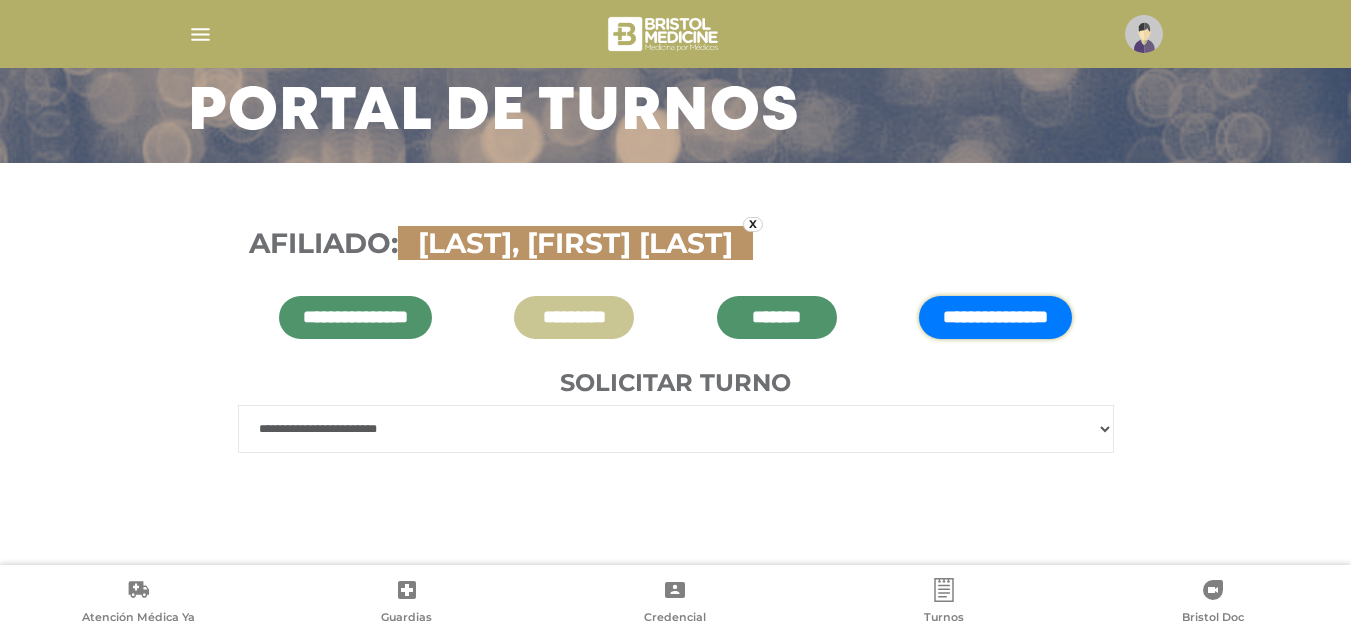 scroll, scrollTop: 145, scrollLeft: 0, axis: vertical 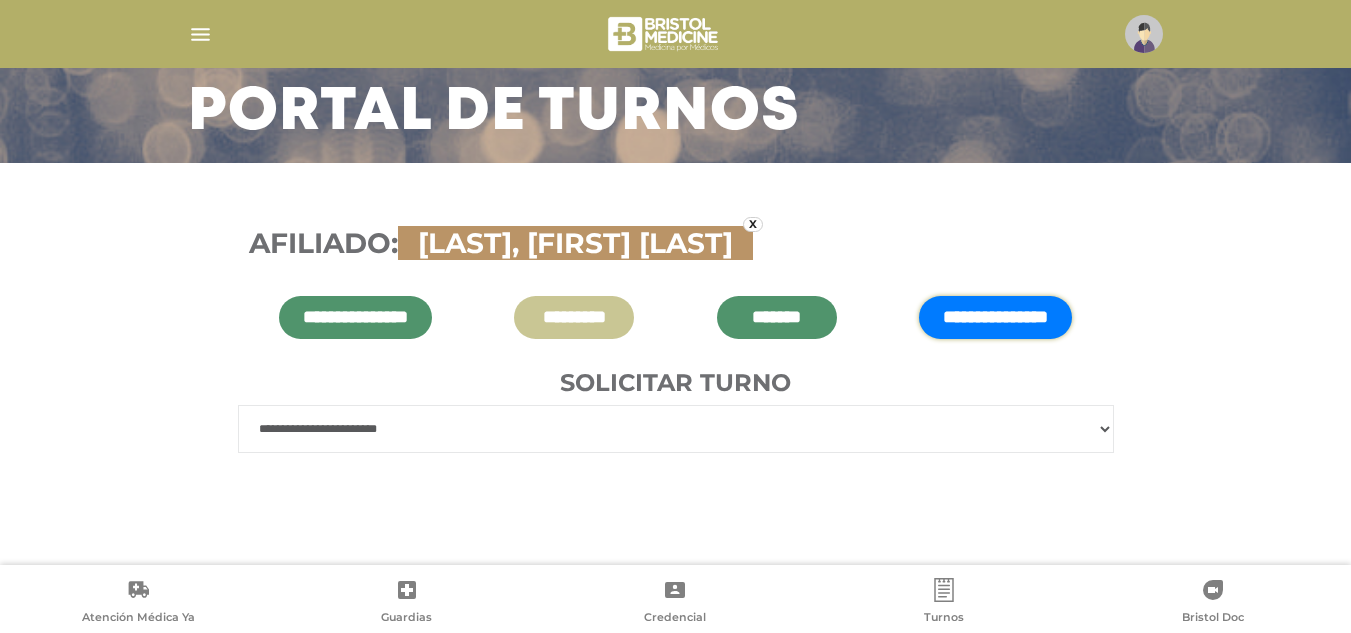 click on "**********" at bounding box center (676, 429) 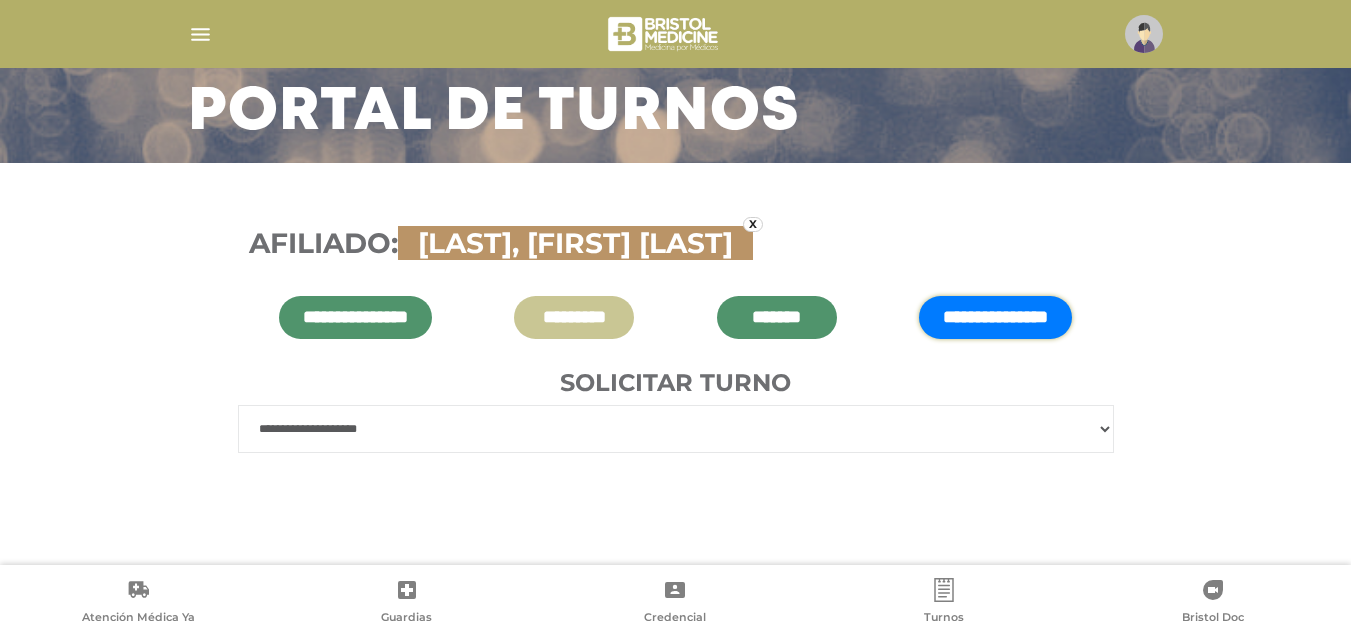 click on "**********" at bounding box center (676, 429) 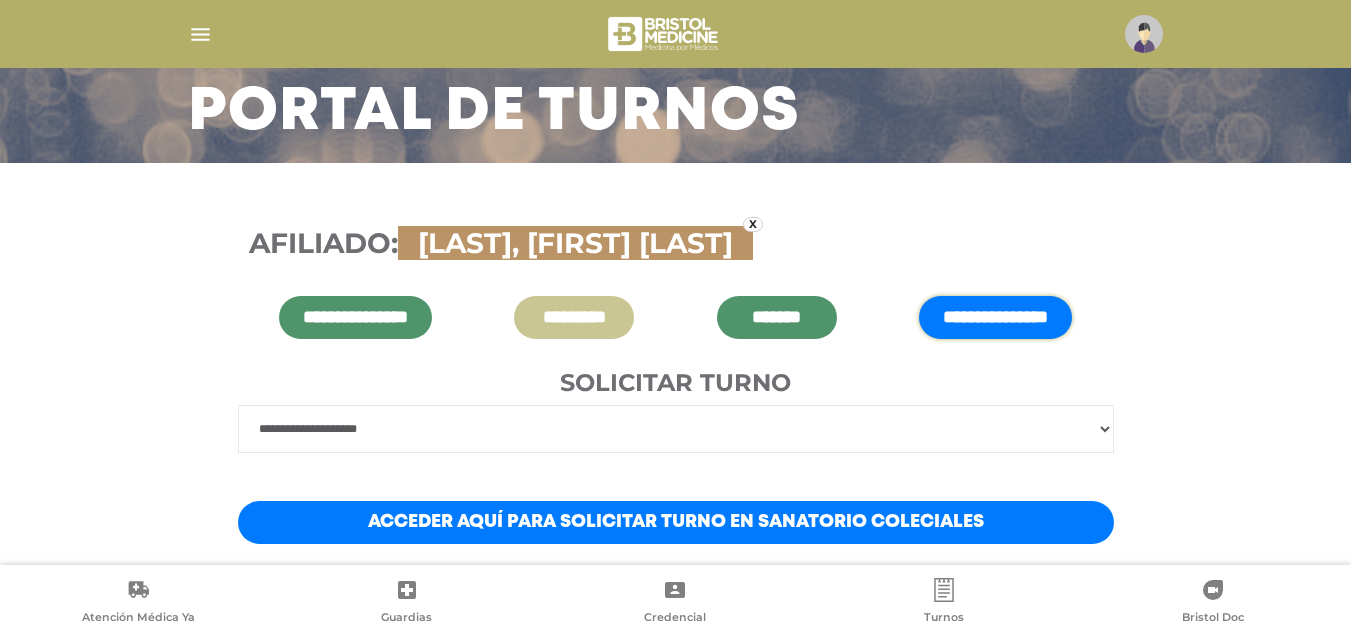 scroll, scrollTop: 193, scrollLeft: 0, axis: vertical 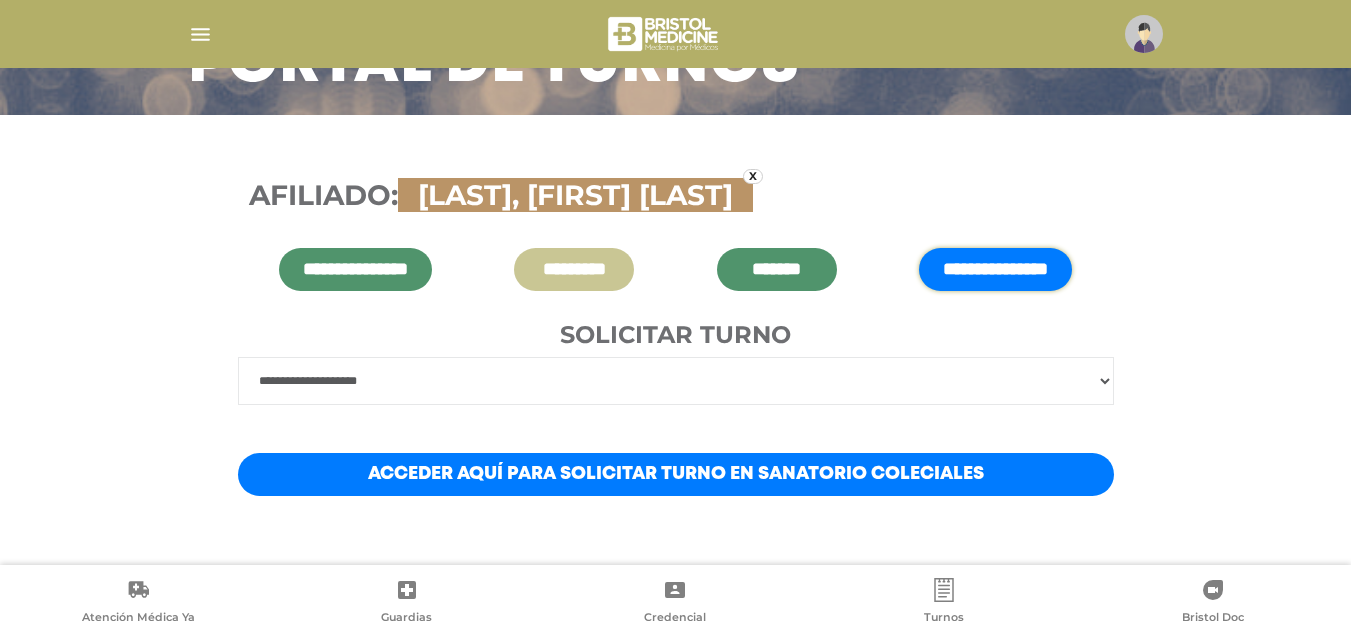 click on "Acceder aquí para solicitar turno en Sanatorio Coleciales" at bounding box center [676, 474] 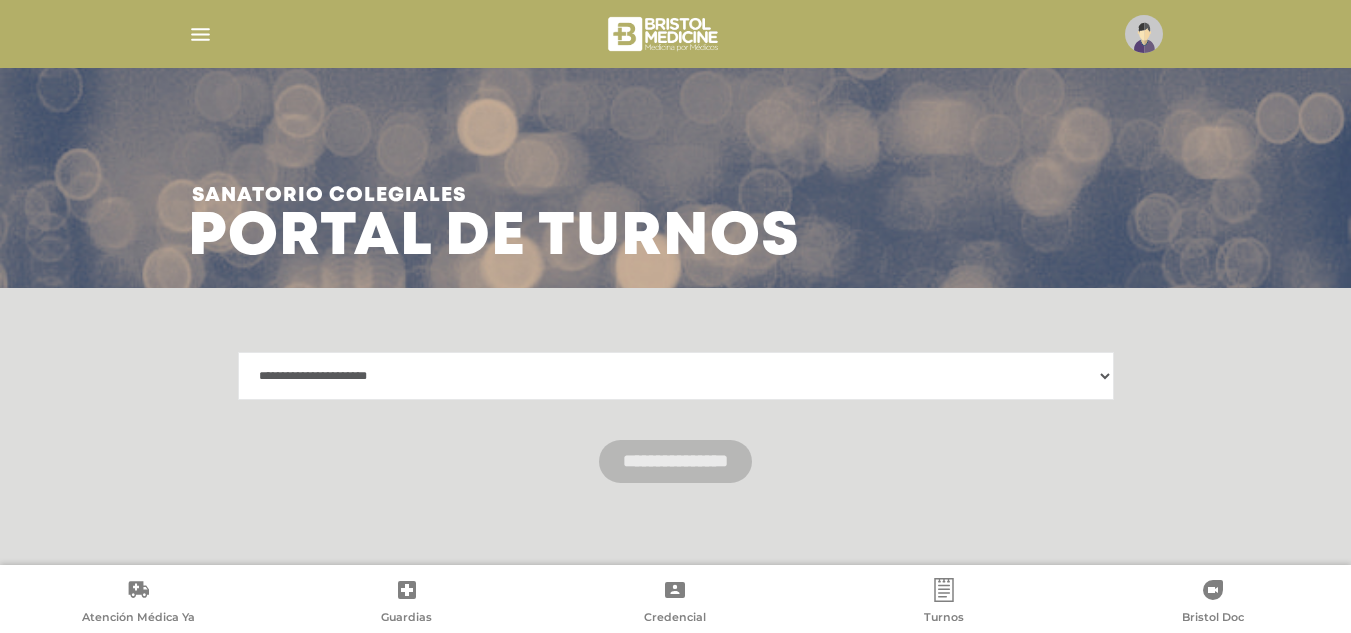 scroll, scrollTop: 26, scrollLeft: 0, axis: vertical 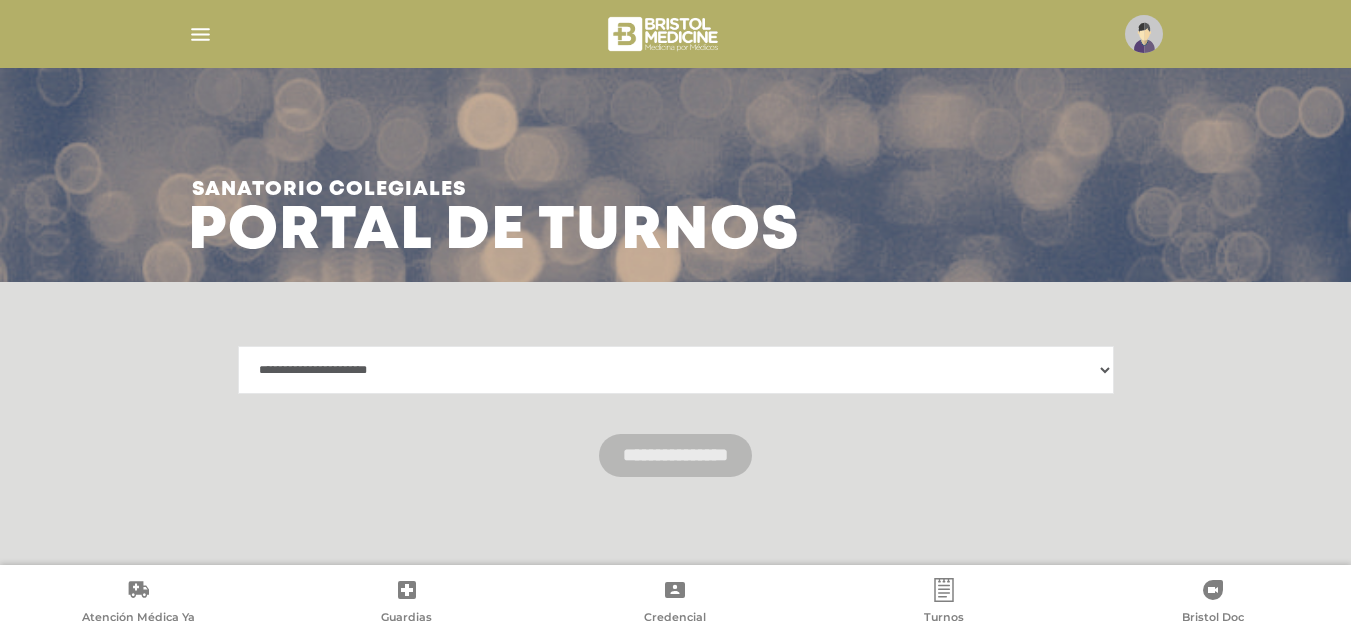 click on "**********" at bounding box center (676, 370) 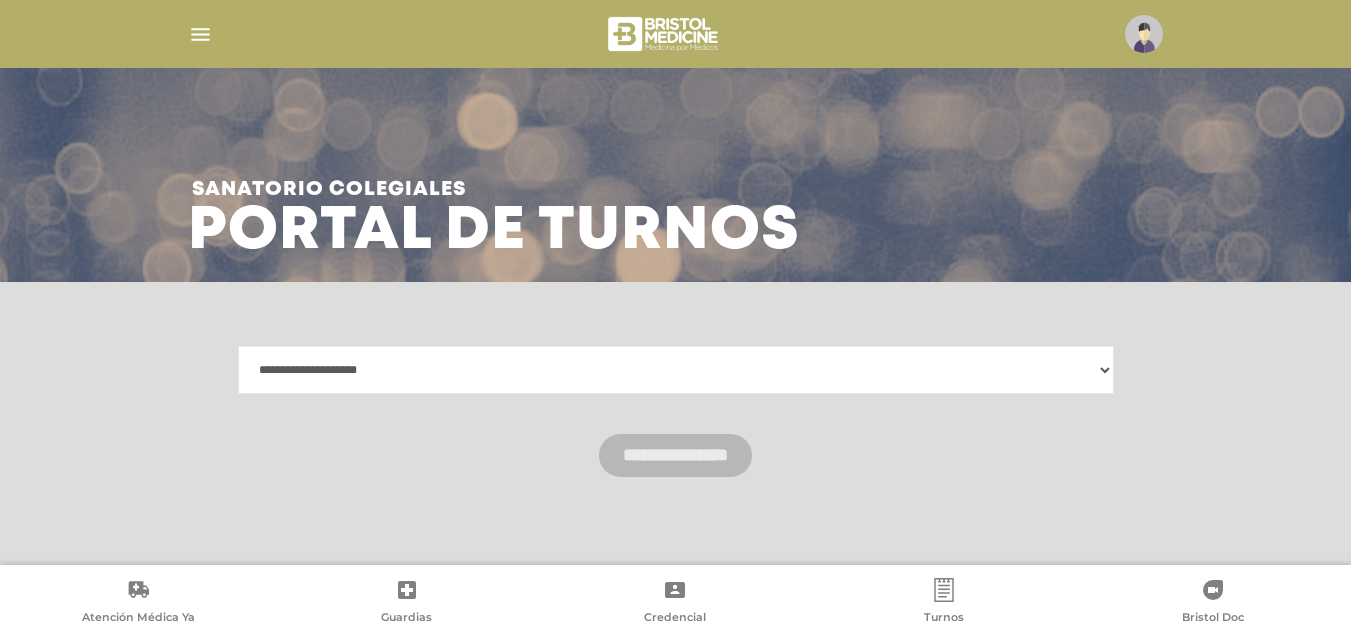 click on "**********" at bounding box center [676, 370] 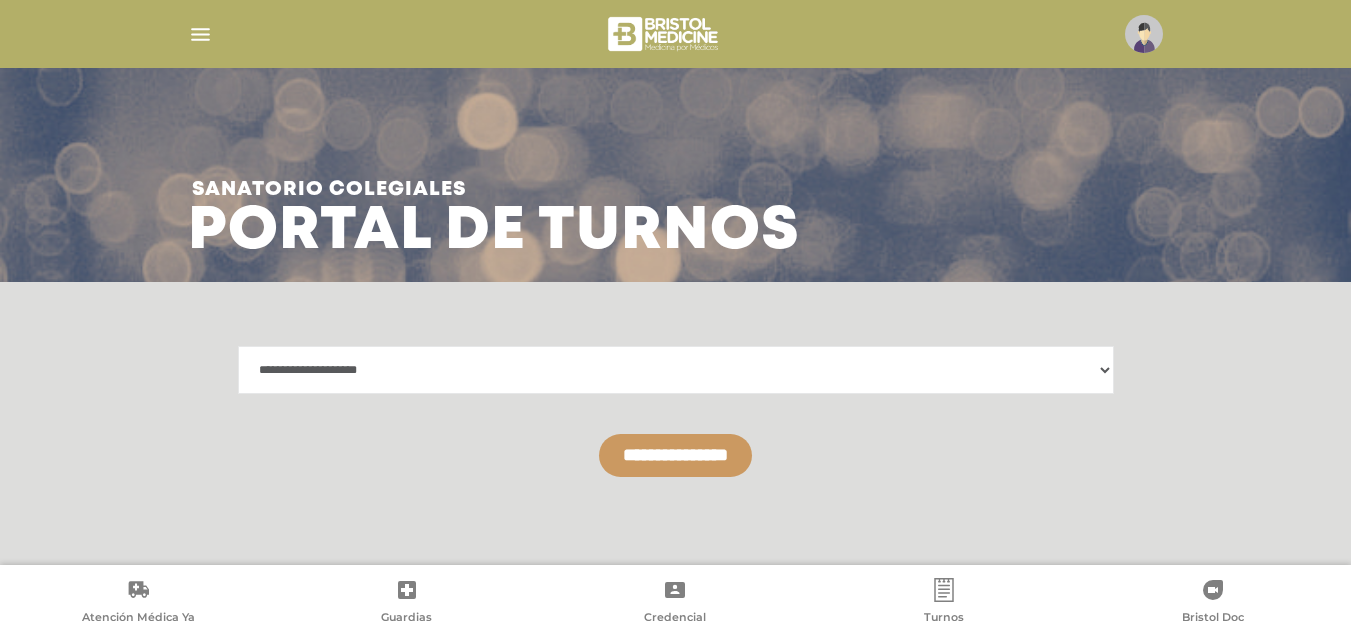 click on "**********" at bounding box center [676, 411] 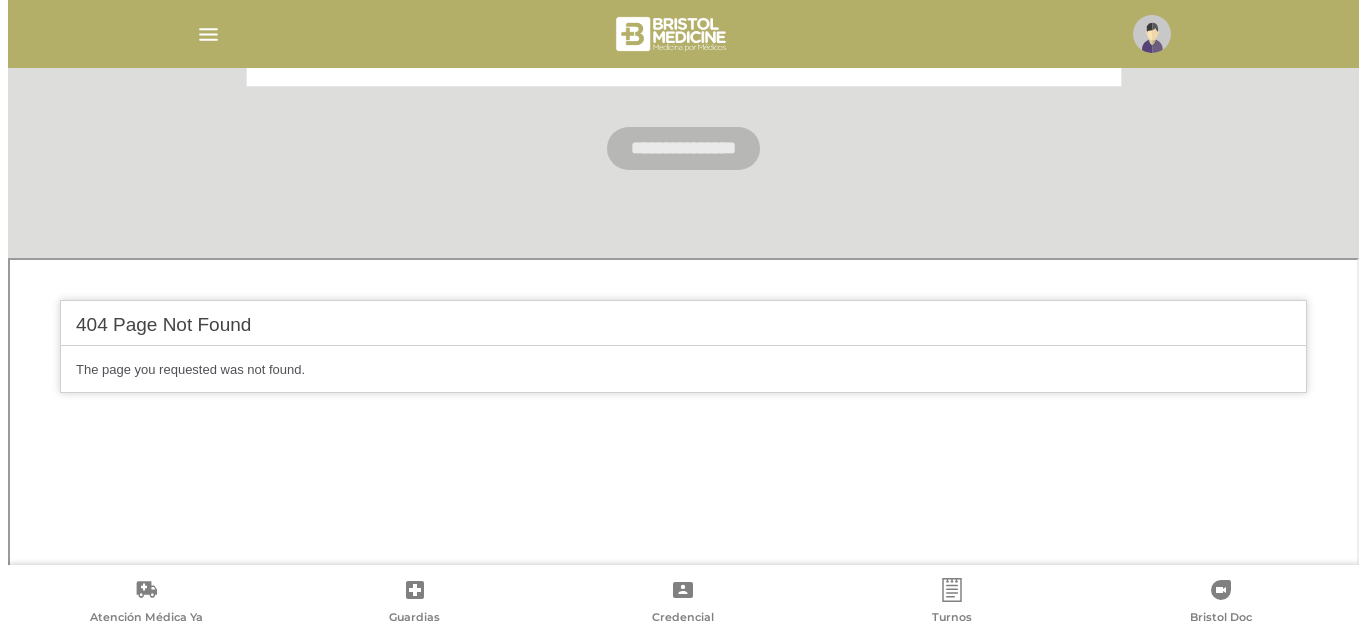 scroll, scrollTop: 0, scrollLeft: 0, axis: both 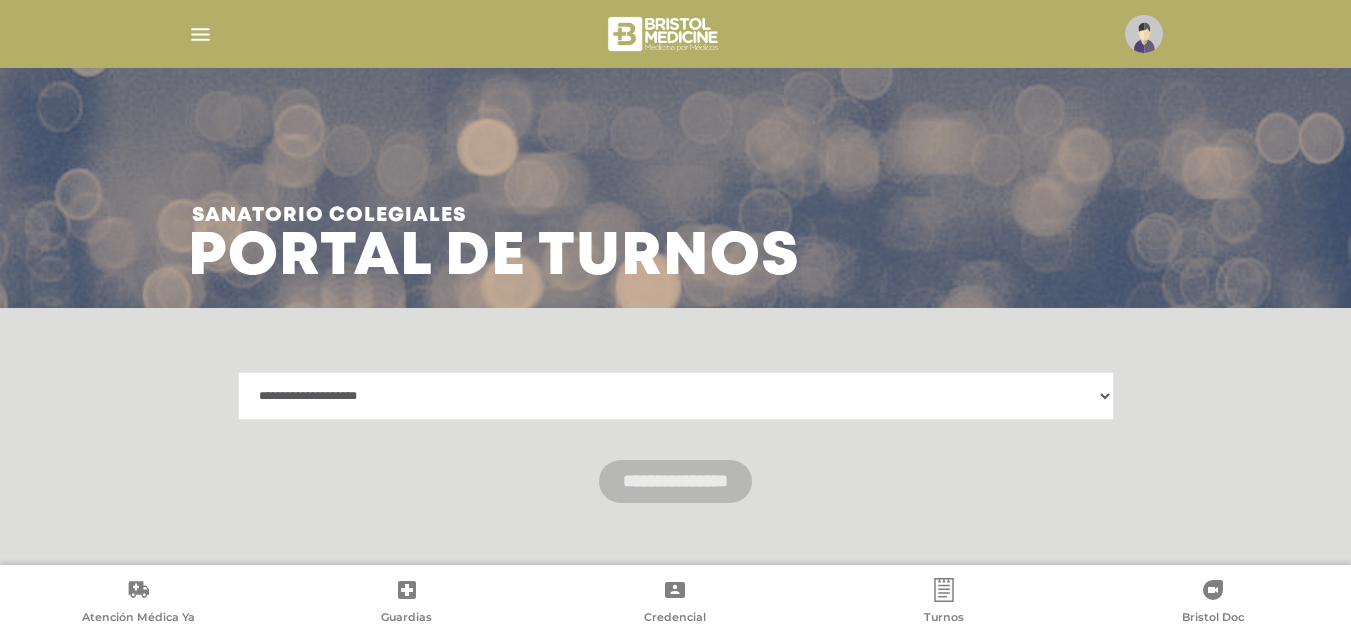 click at bounding box center [676, 34] 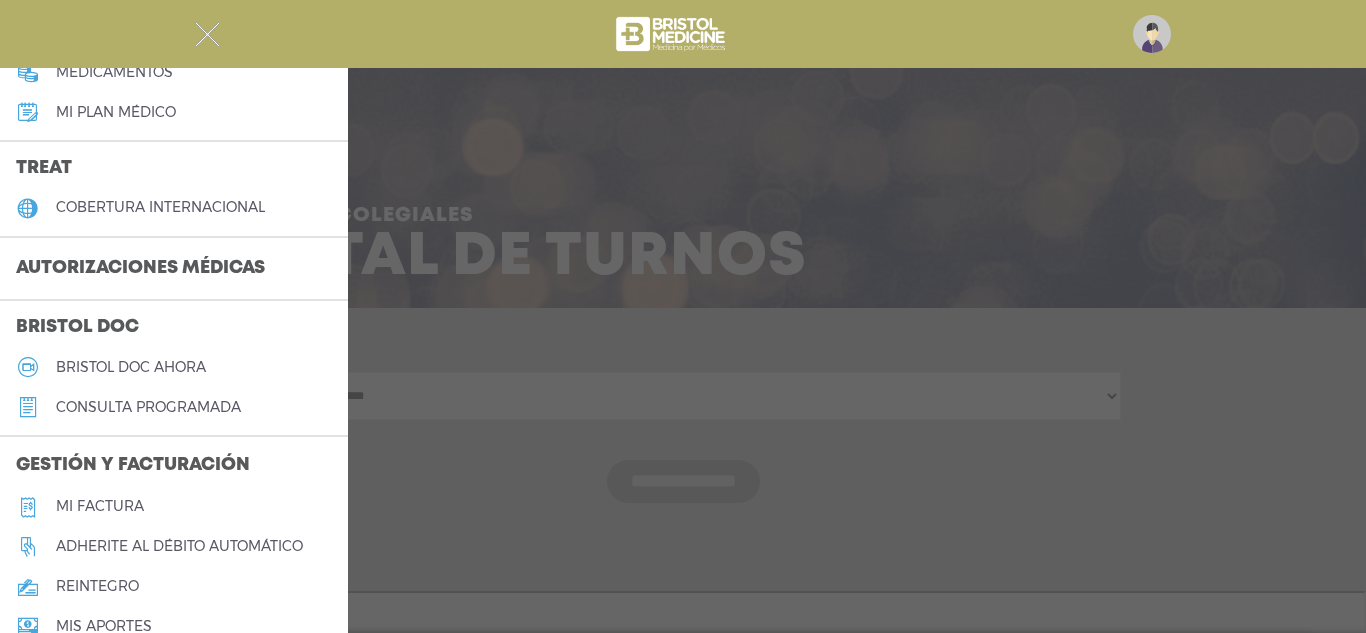scroll, scrollTop: 400, scrollLeft: 0, axis: vertical 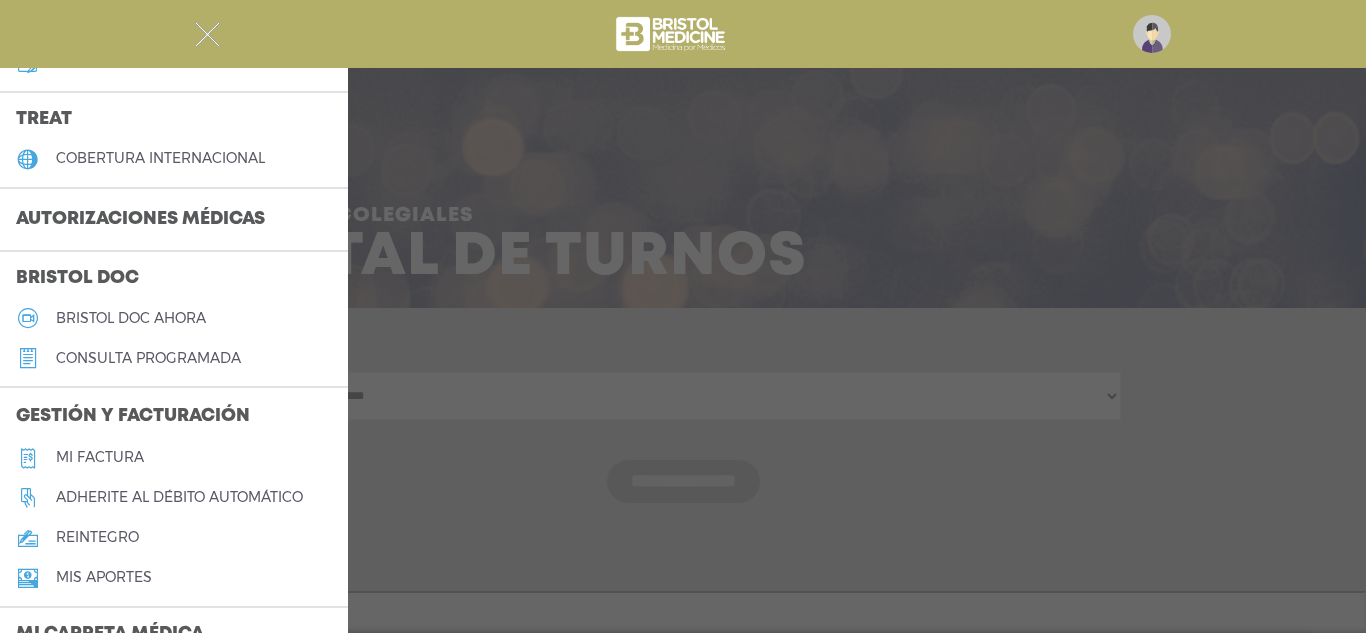 click at bounding box center [683, 316] 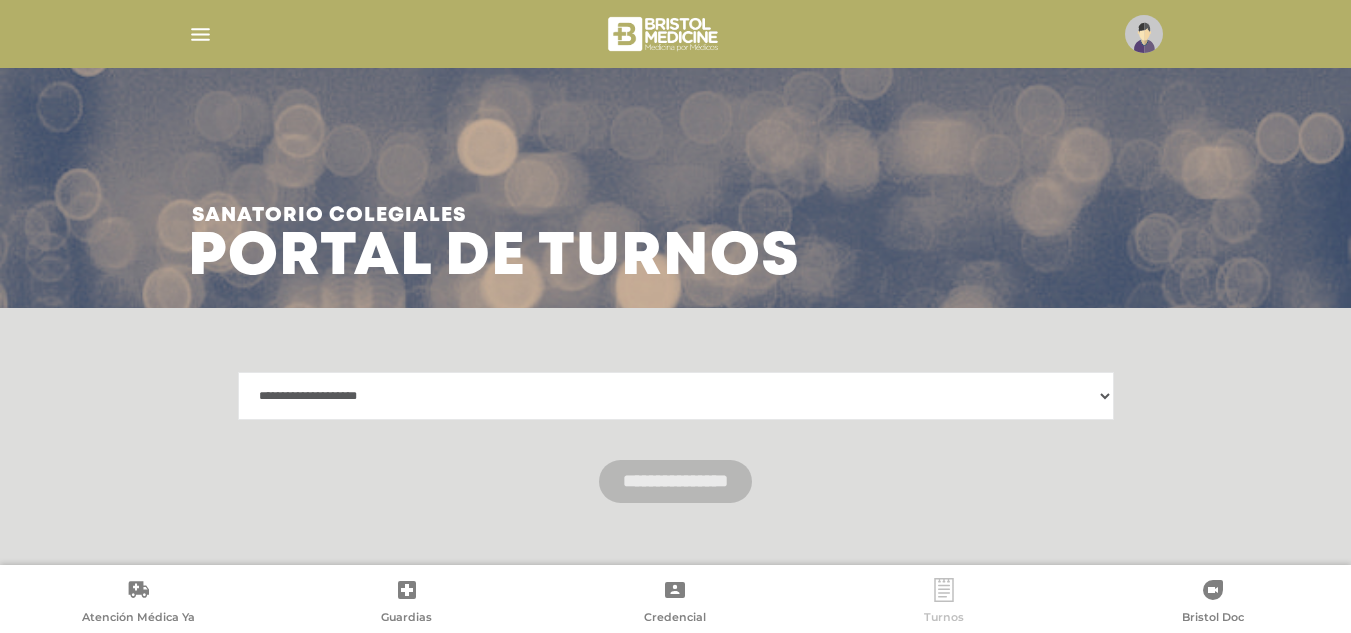 click on "Turnos" at bounding box center (944, 603) 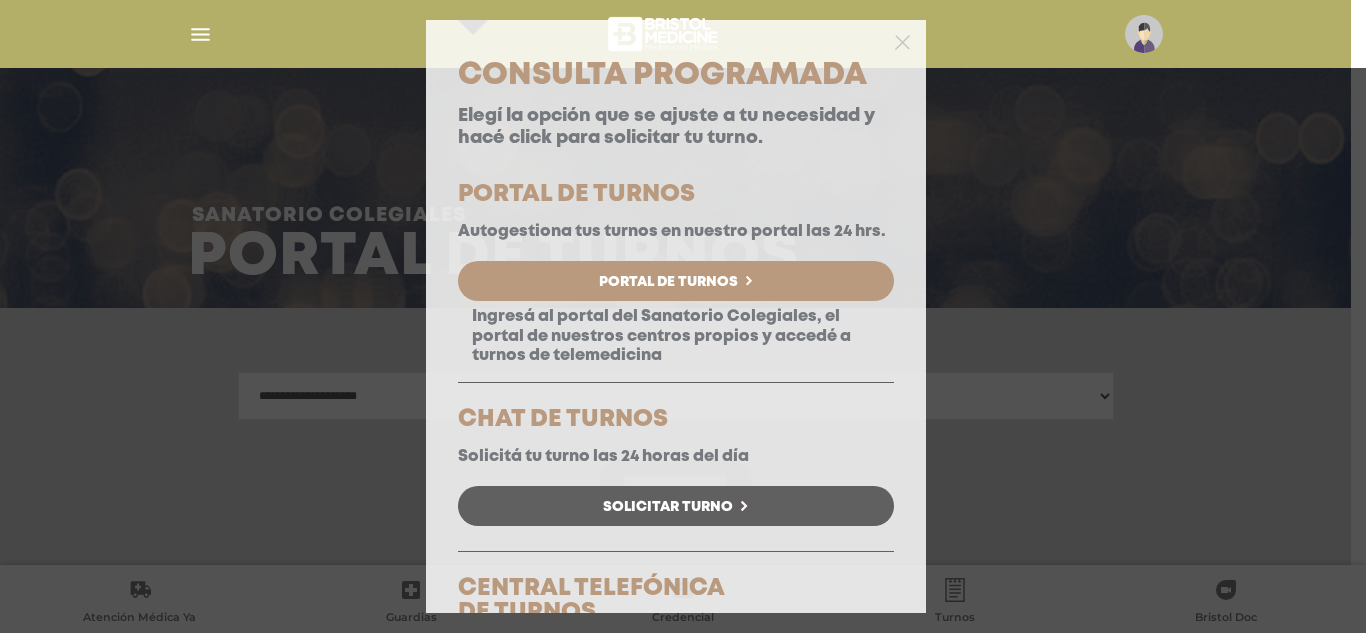click on "Portal de Turnos" at bounding box center [668, 282] 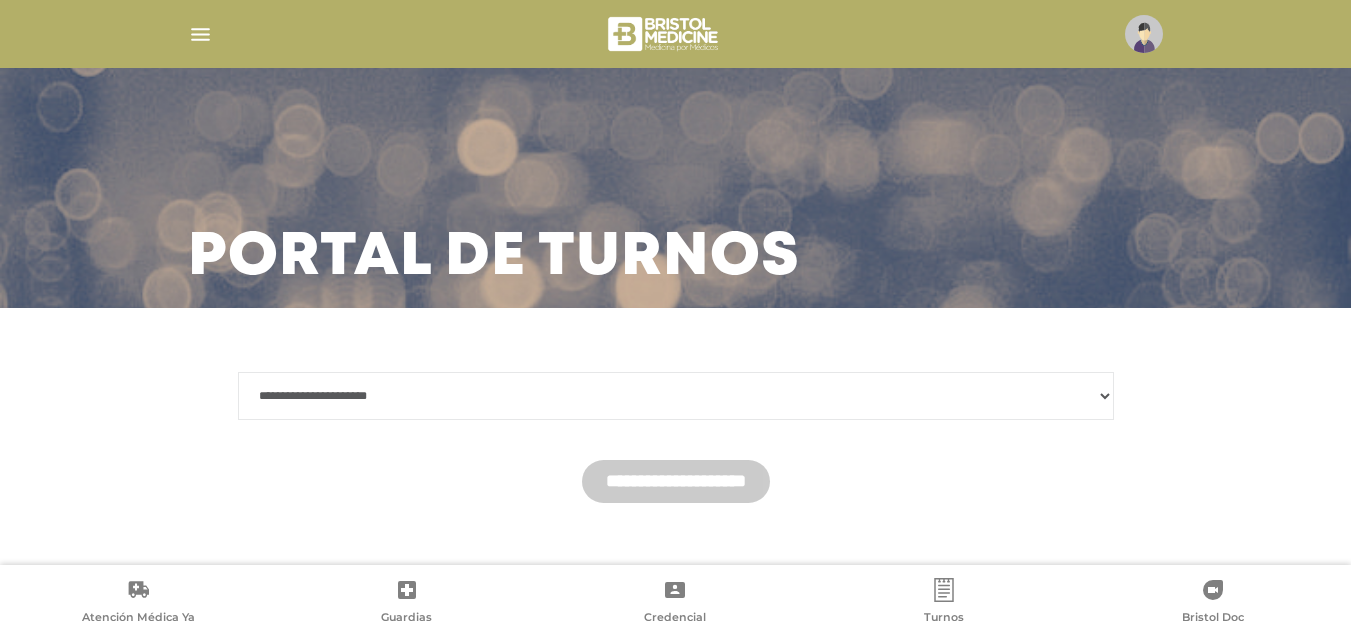 scroll, scrollTop: 0, scrollLeft: 0, axis: both 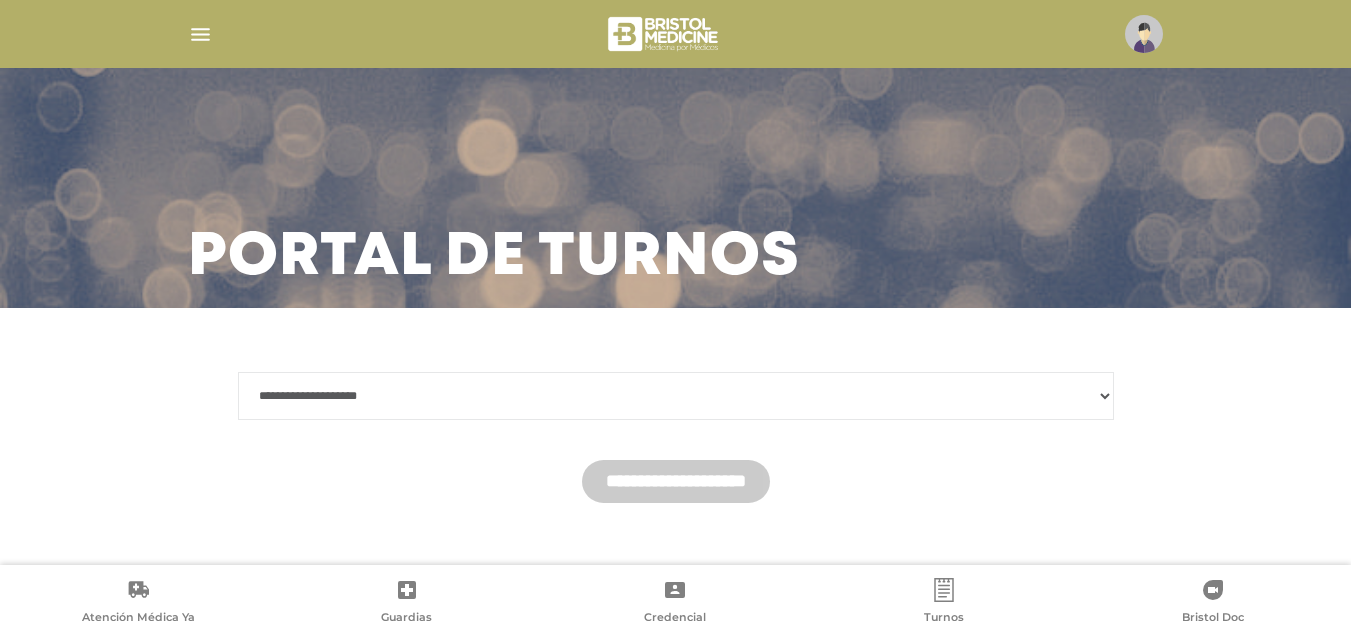 click on "**********" at bounding box center (676, 396) 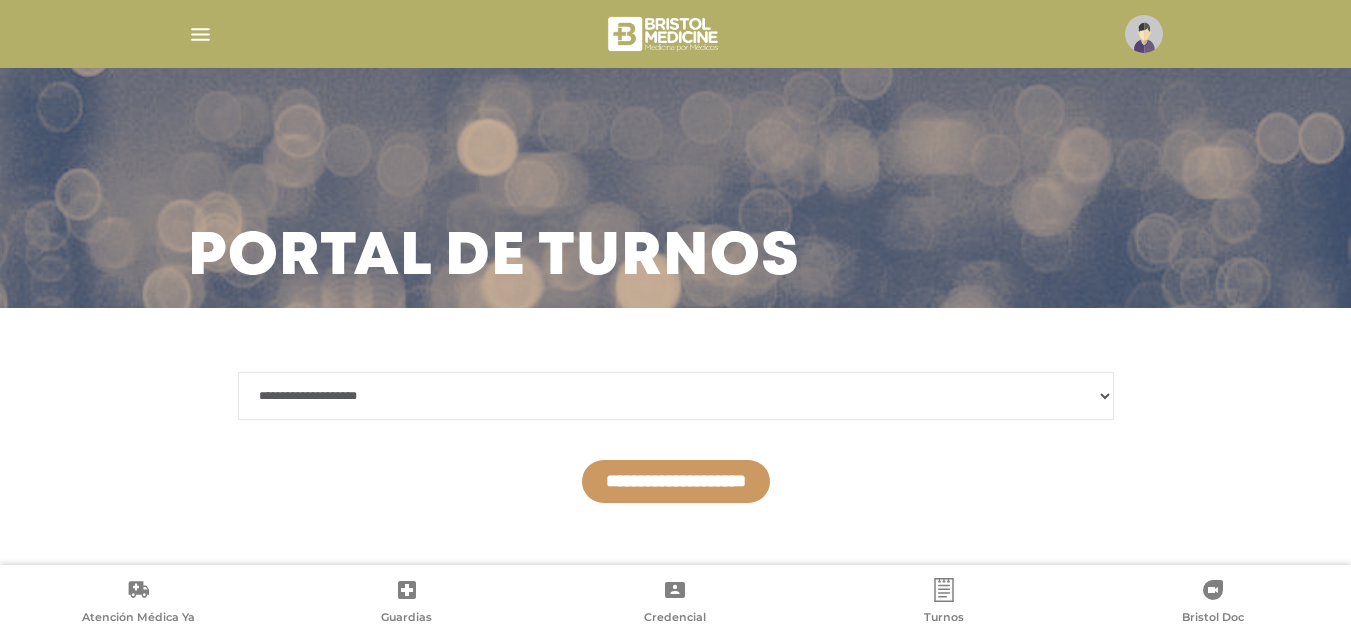click on "**********" at bounding box center [676, 481] 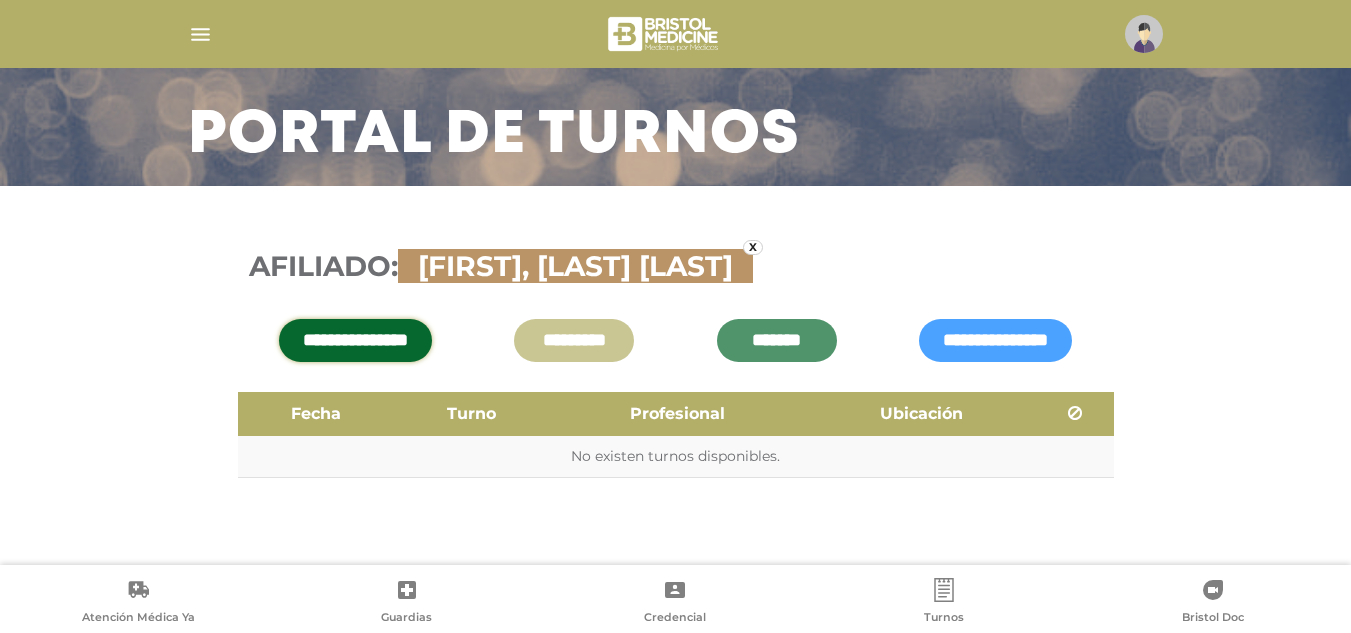 scroll, scrollTop: 123, scrollLeft: 0, axis: vertical 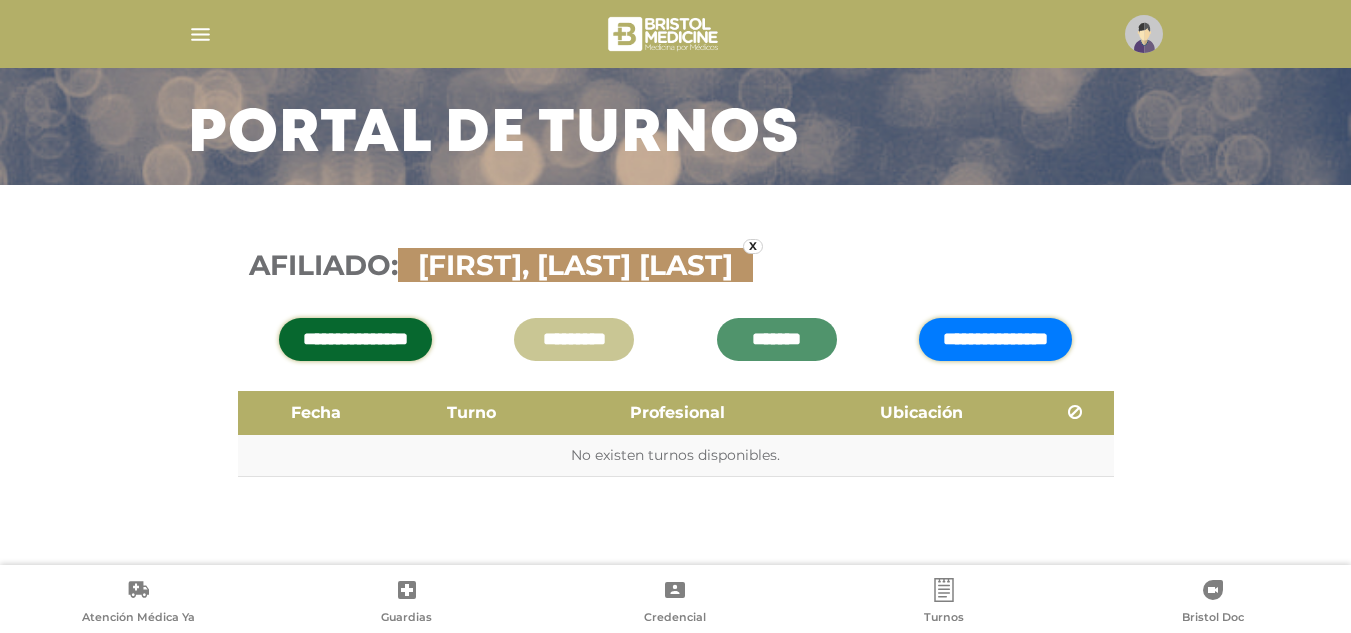 click on "**********" at bounding box center (995, 339) 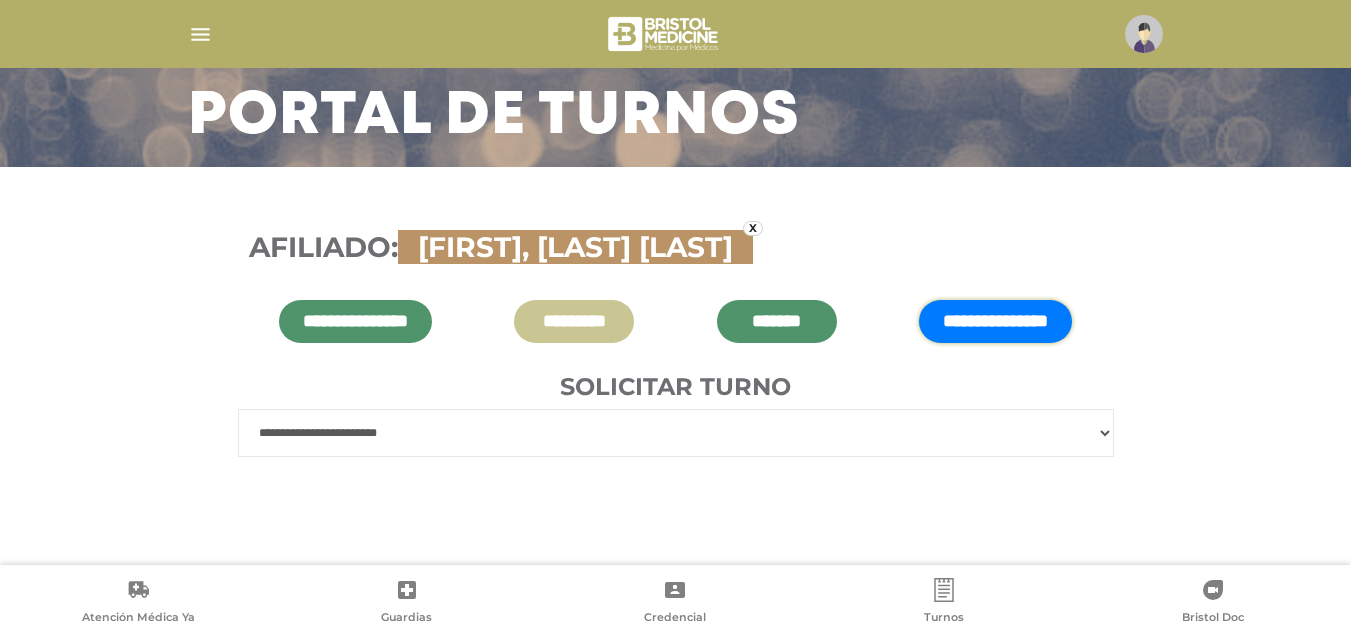scroll, scrollTop: 145, scrollLeft: 0, axis: vertical 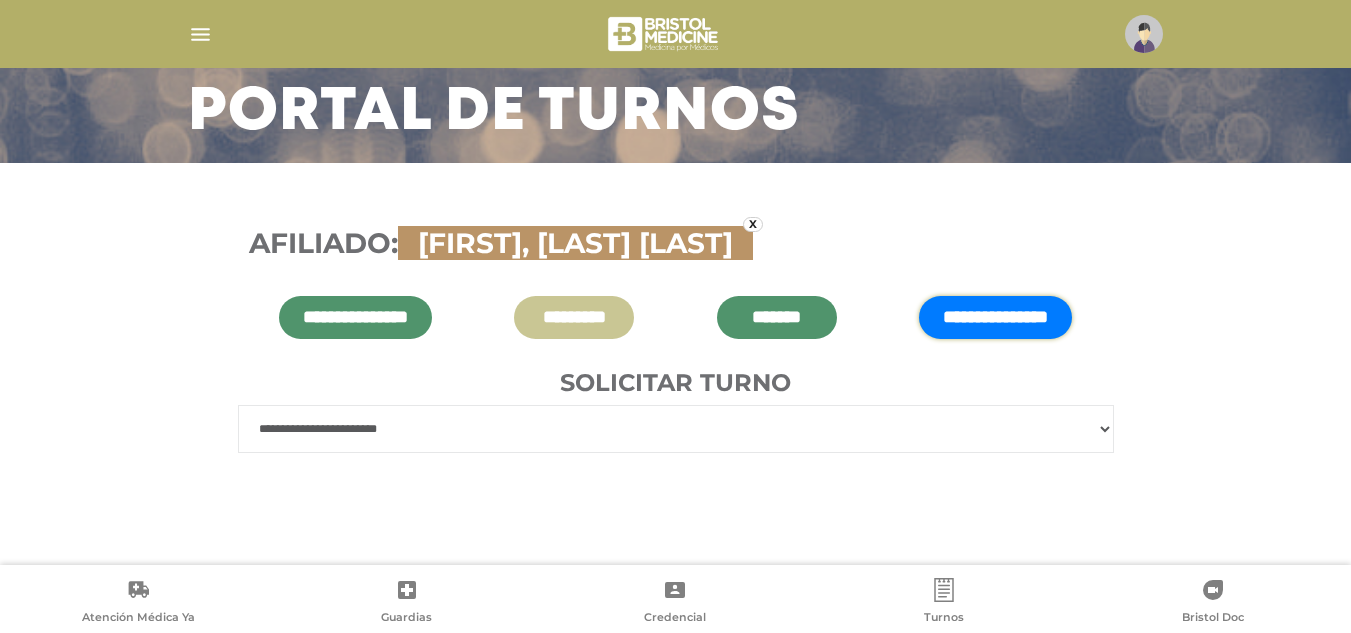 click on "**********" at bounding box center [676, 429] 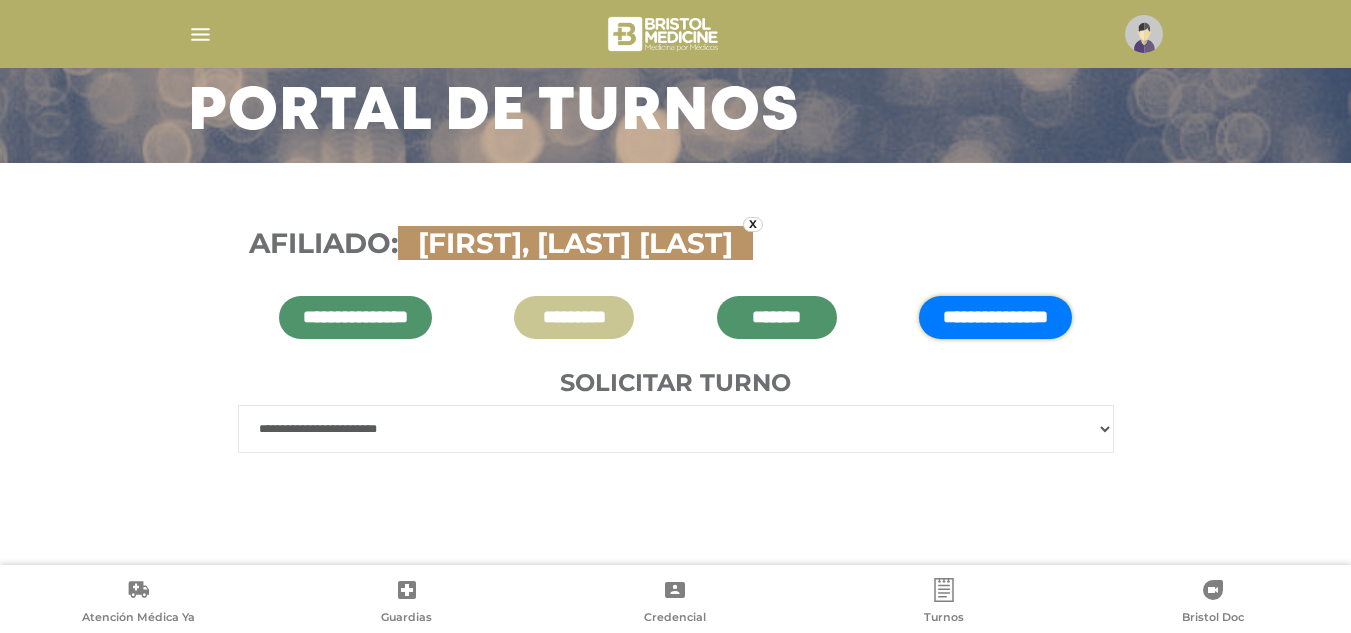 select on "**" 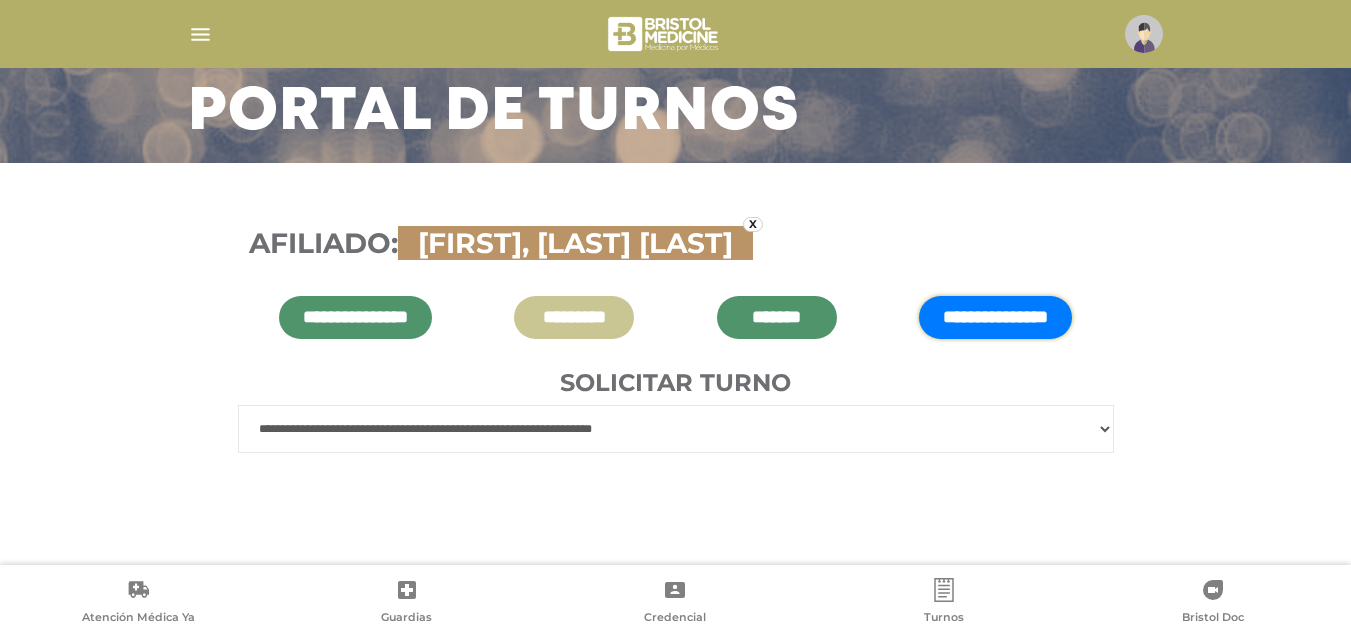 click on "**********" at bounding box center (676, 429) 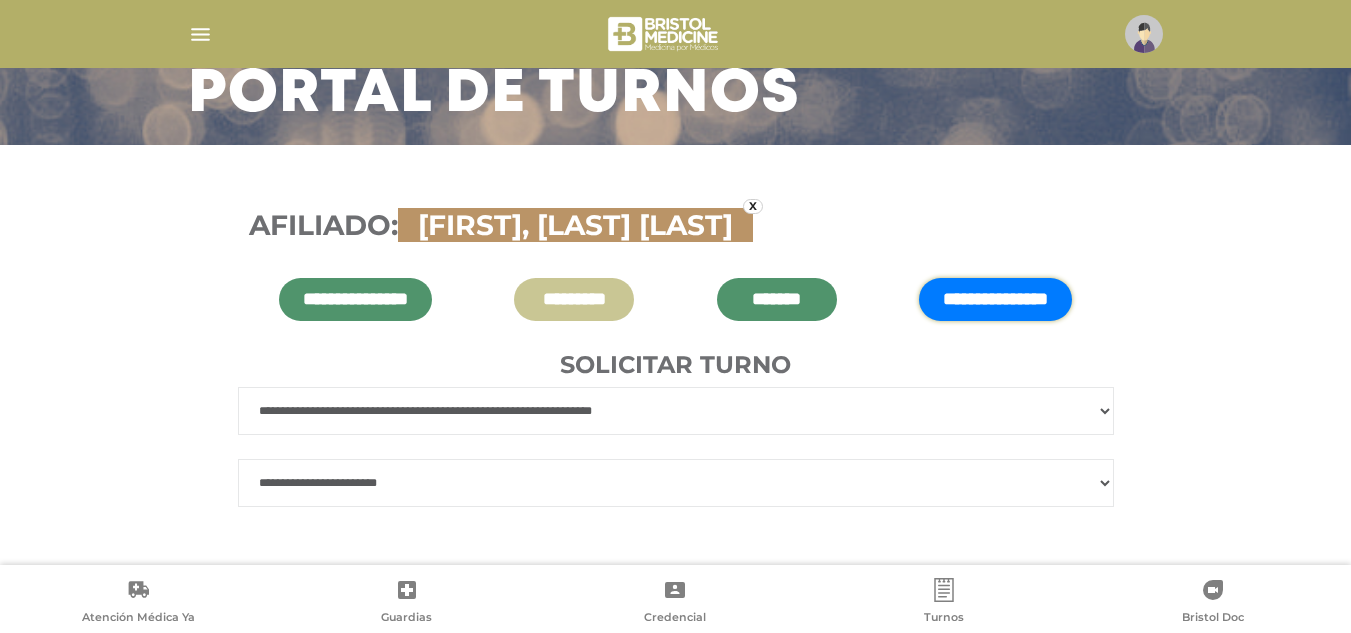 scroll, scrollTop: 193, scrollLeft: 0, axis: vertical 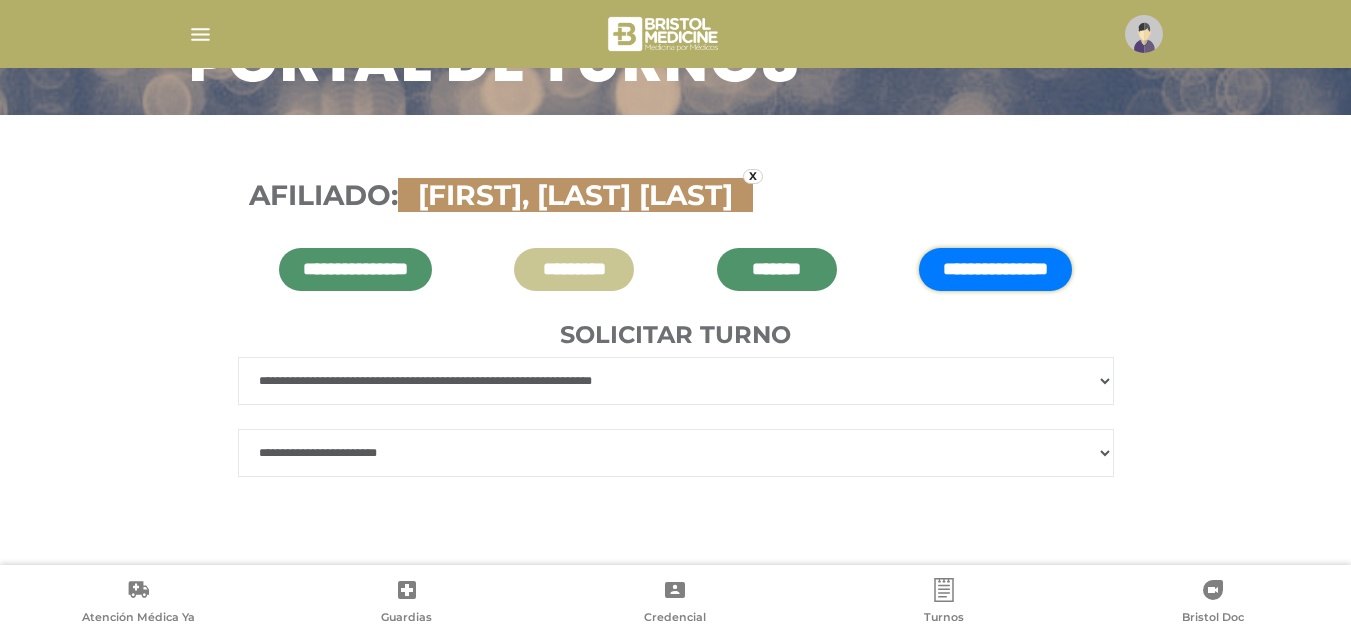 click on "**********" at bounding box center [676, 453] 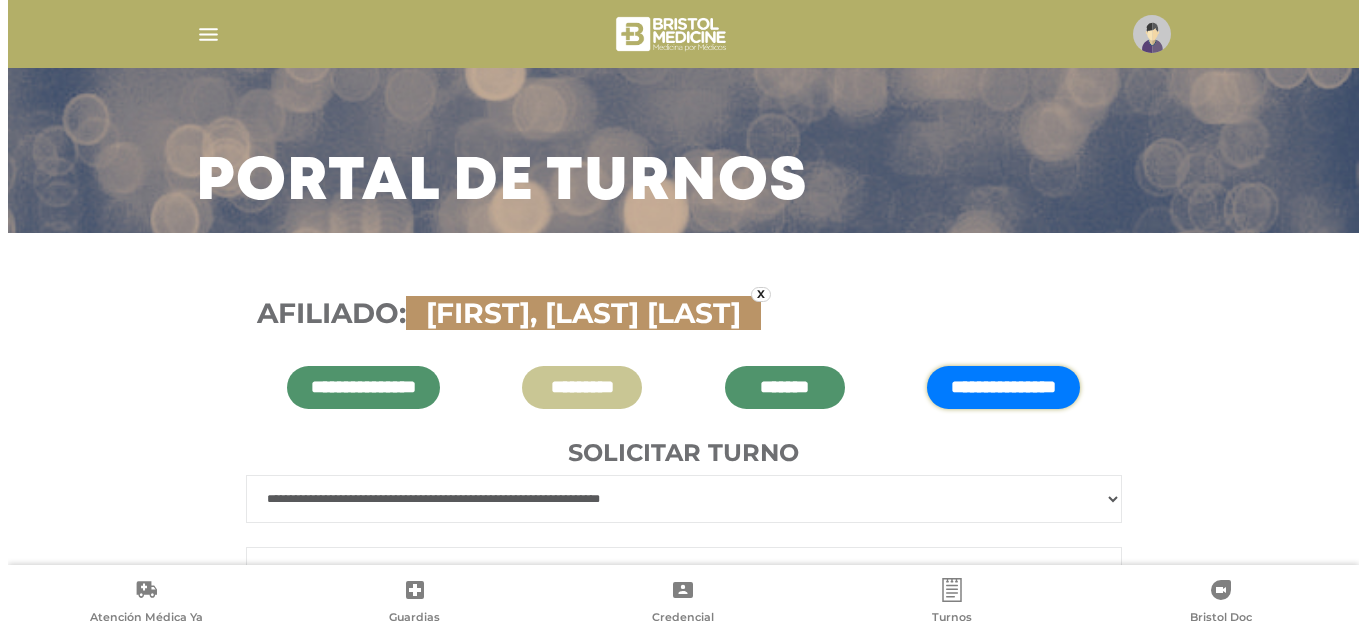 scroll, scrollTop: 0, scrollLeft: 0, axis: both 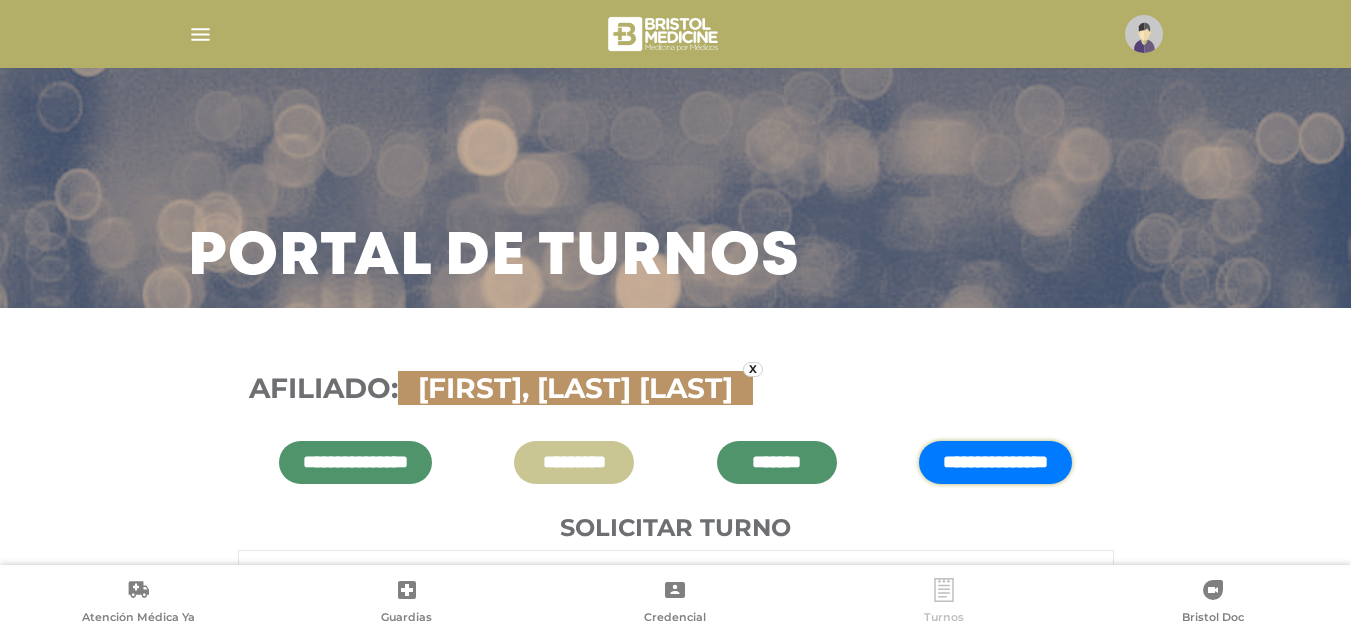 click at bounding box center (944, 590) 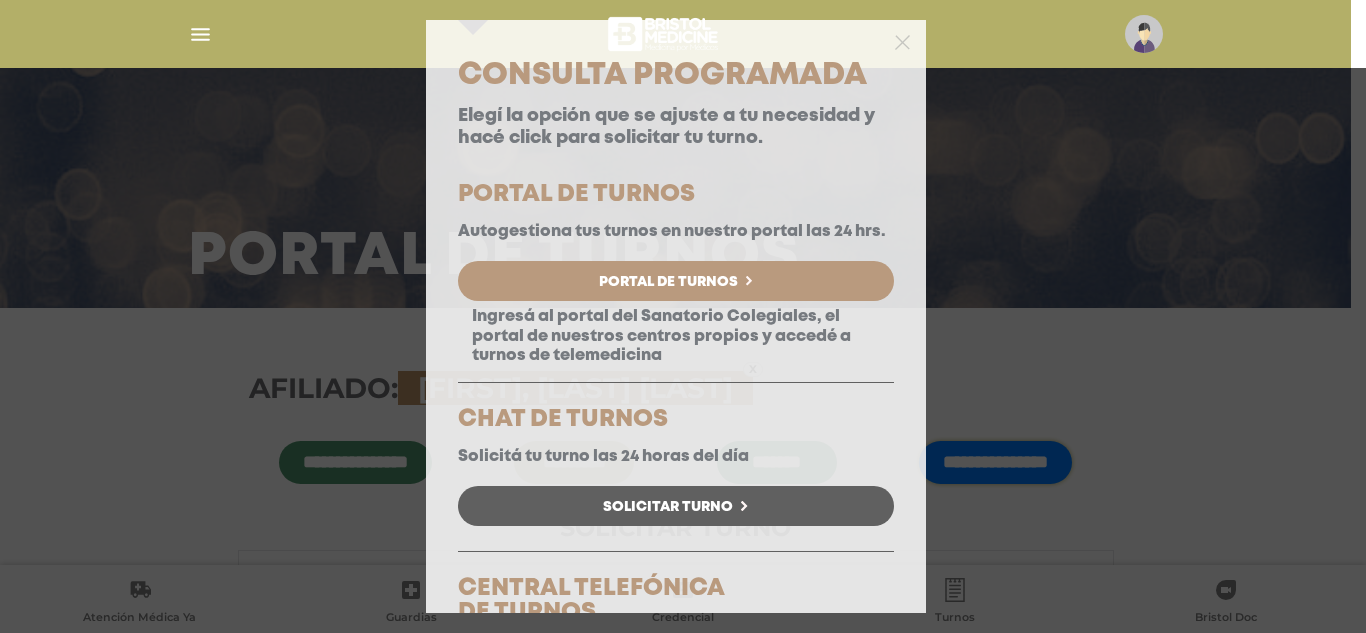 click on "Solicitar Turno" at bounding box center [668, 507] 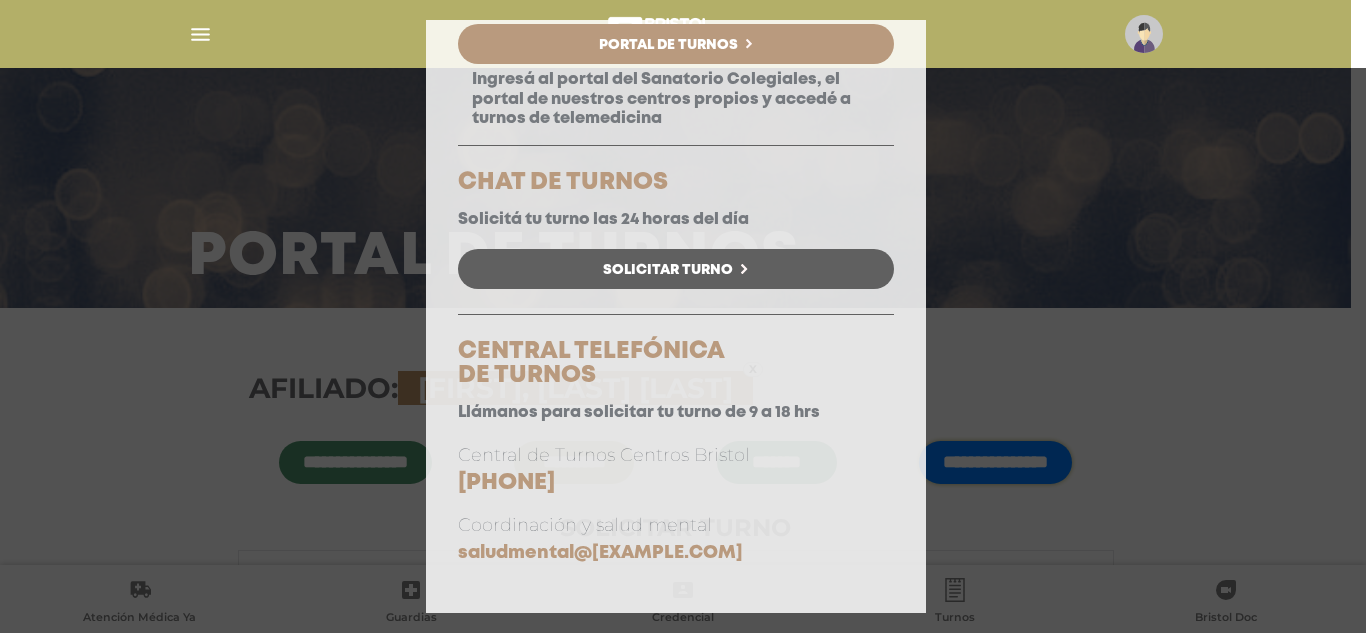 scroll, scrollTop: 257, scrollLeft: 0, axis: vertical 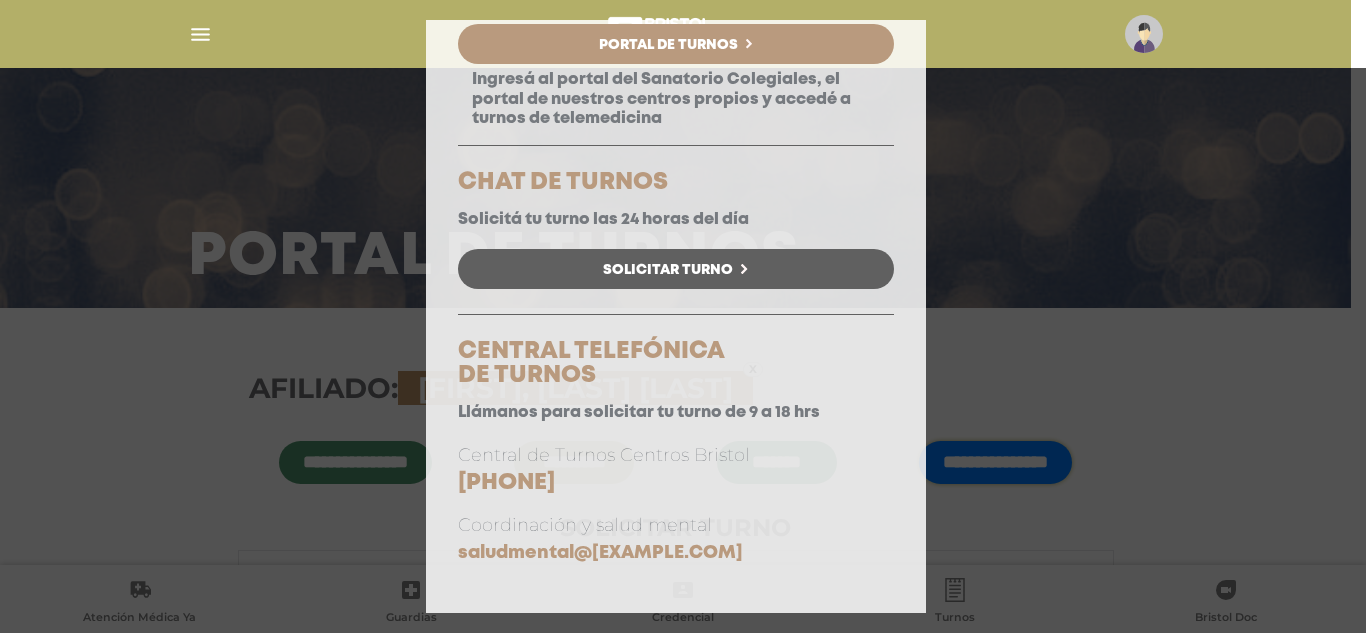click on "Solicitar Turno" at bounding box center (668, 270) 